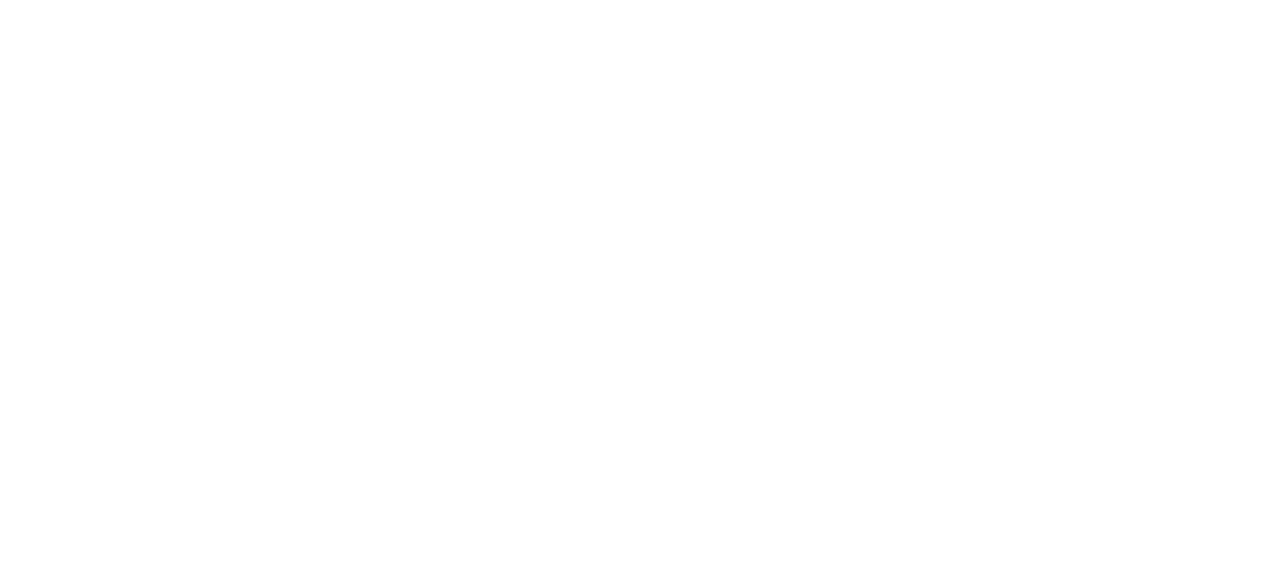 scroll, scrollTop: 0, scrollLeft: 0, axis: both 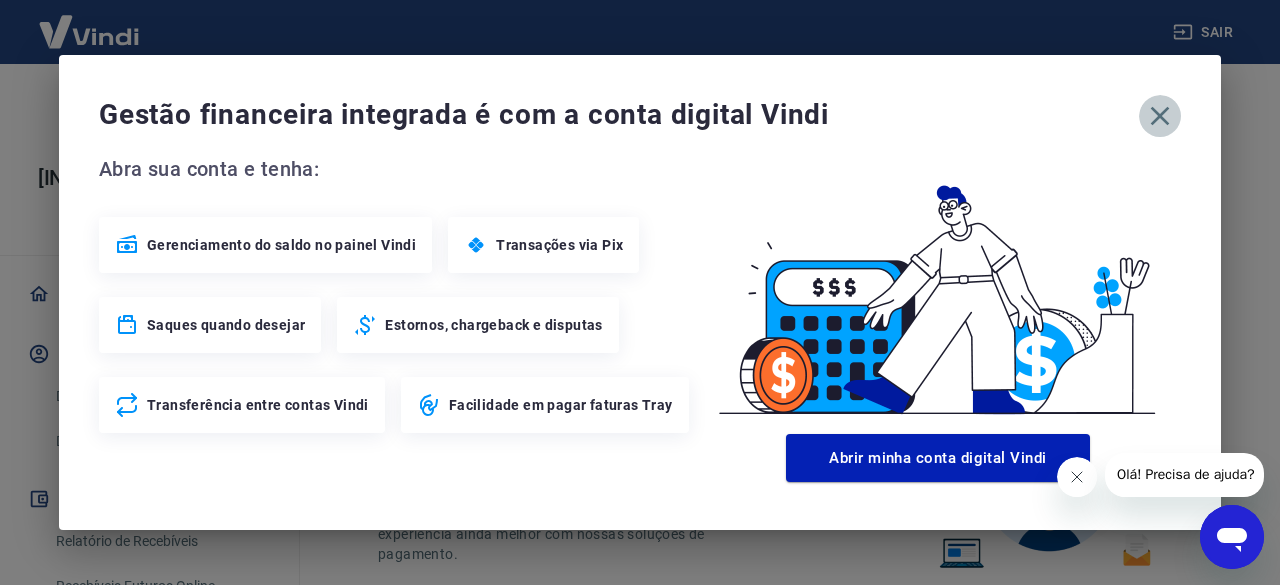 click 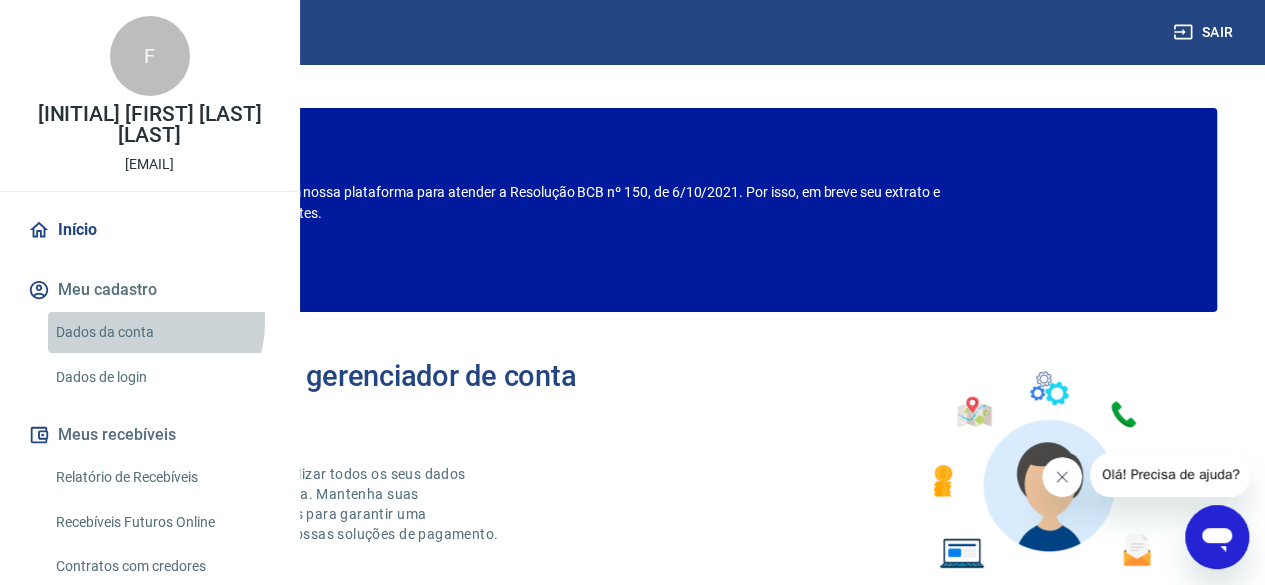click on "Dados da conta" at bounding box center [161, 332] 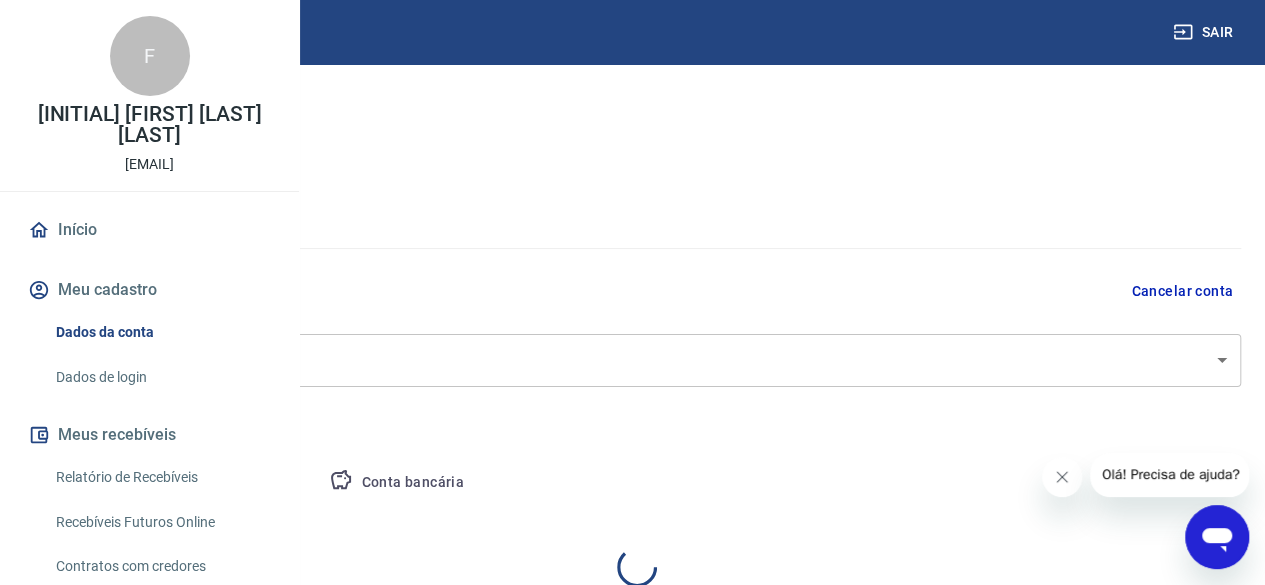 select on "SP" 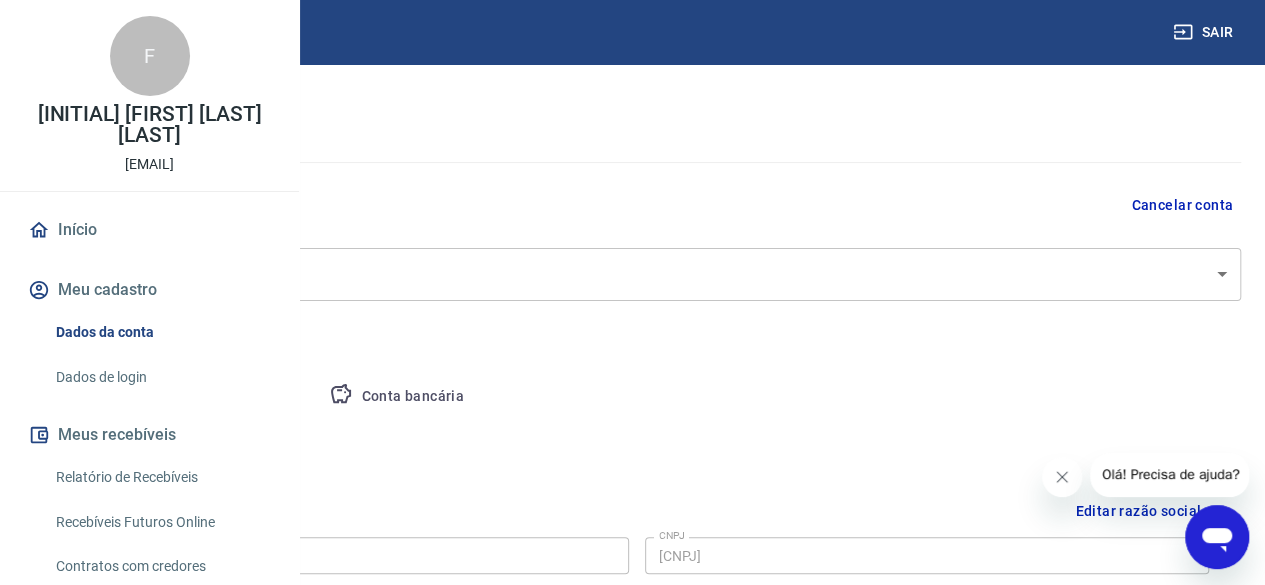 scroll, scrollTop: 200, scrollLeft: 0, axis: vertical 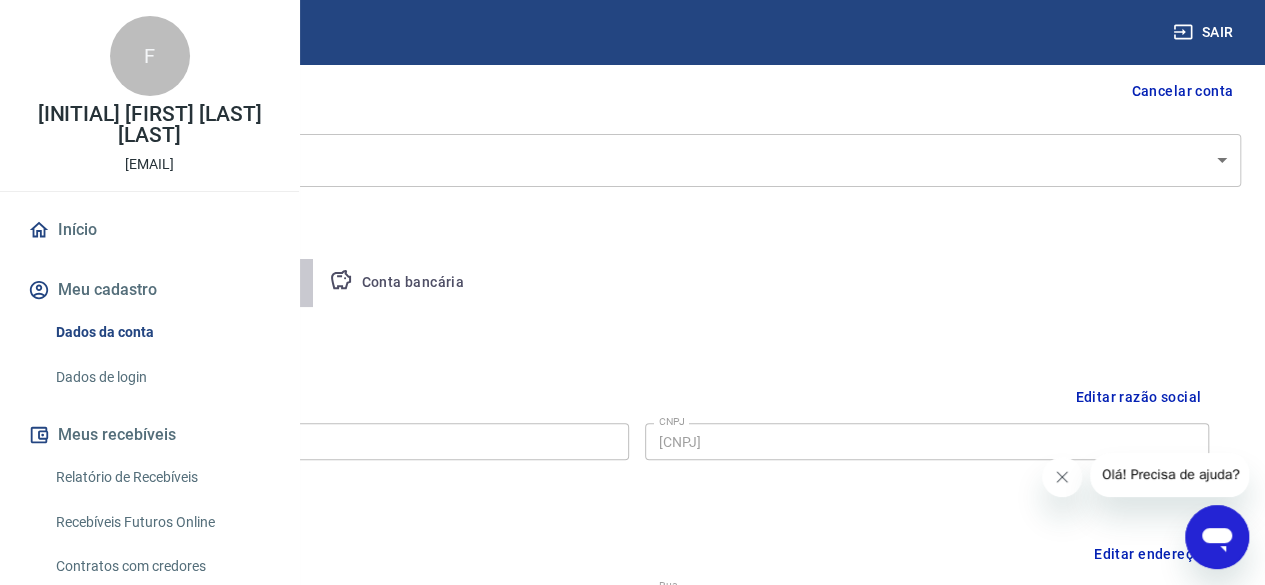 click on "Pessoa titular" at bounding box center (234, 283) 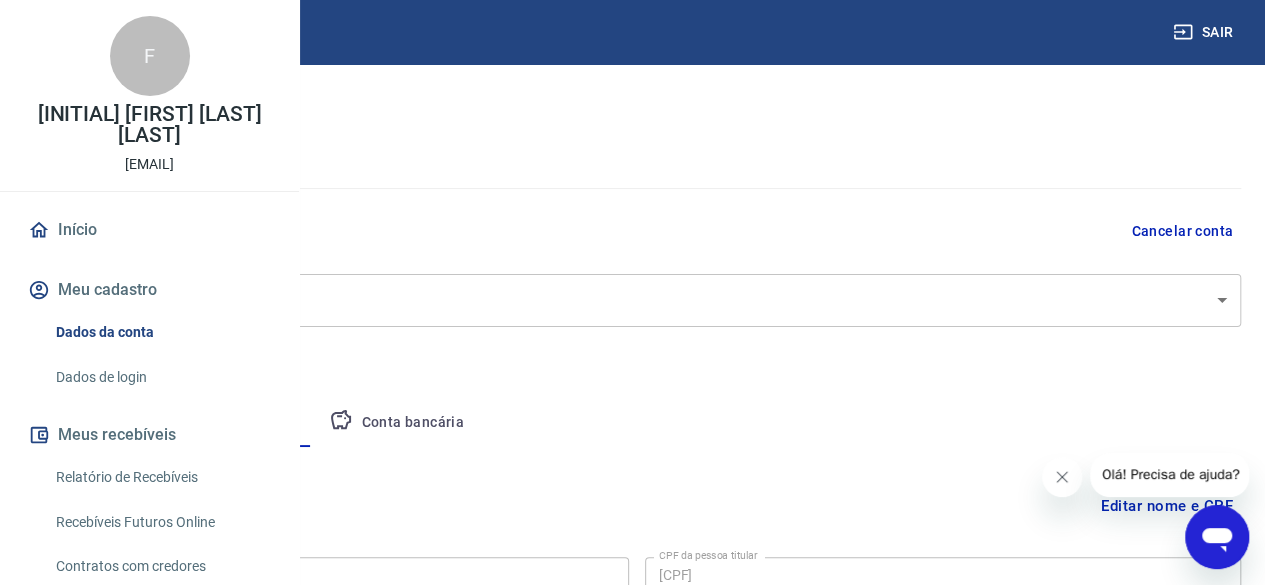 scroll, scrollTop: 14, scrollLeft: 0, axis: vertical 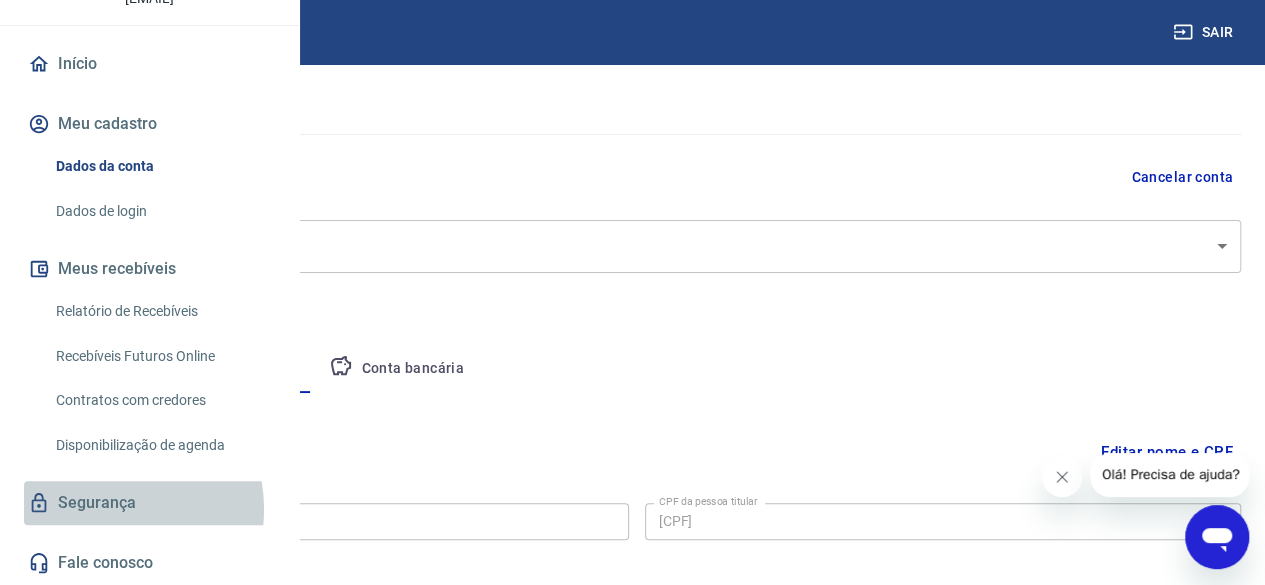 click on "Segurança" at bounding box center [149, 503] 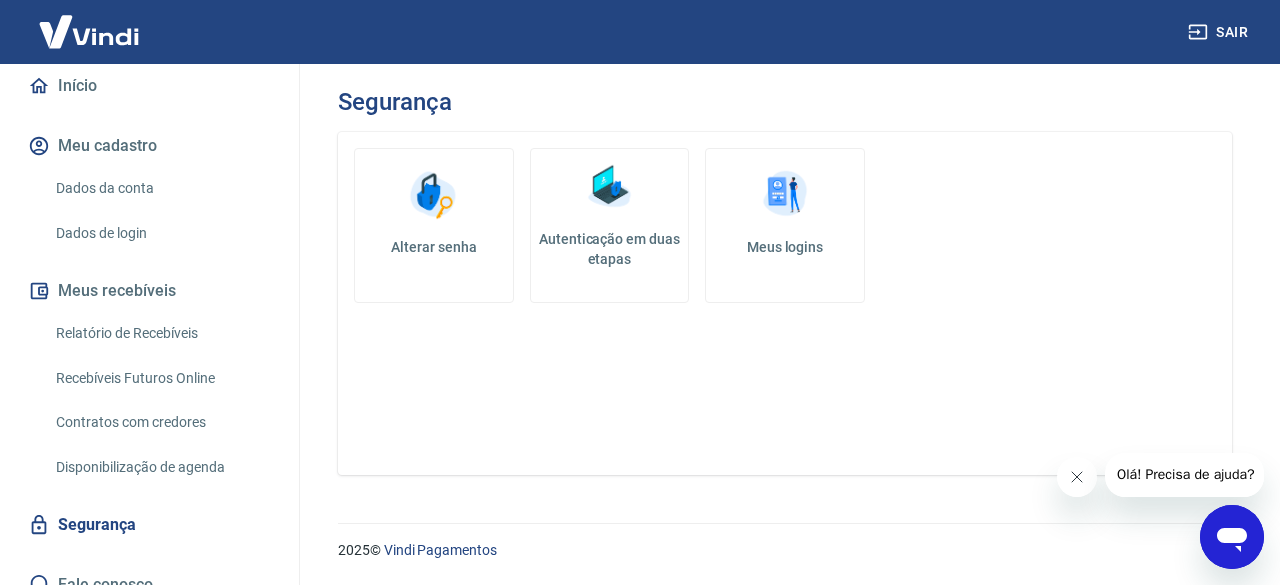 click on "Autenticação em duas etapas" at bounding box center [610, 225] 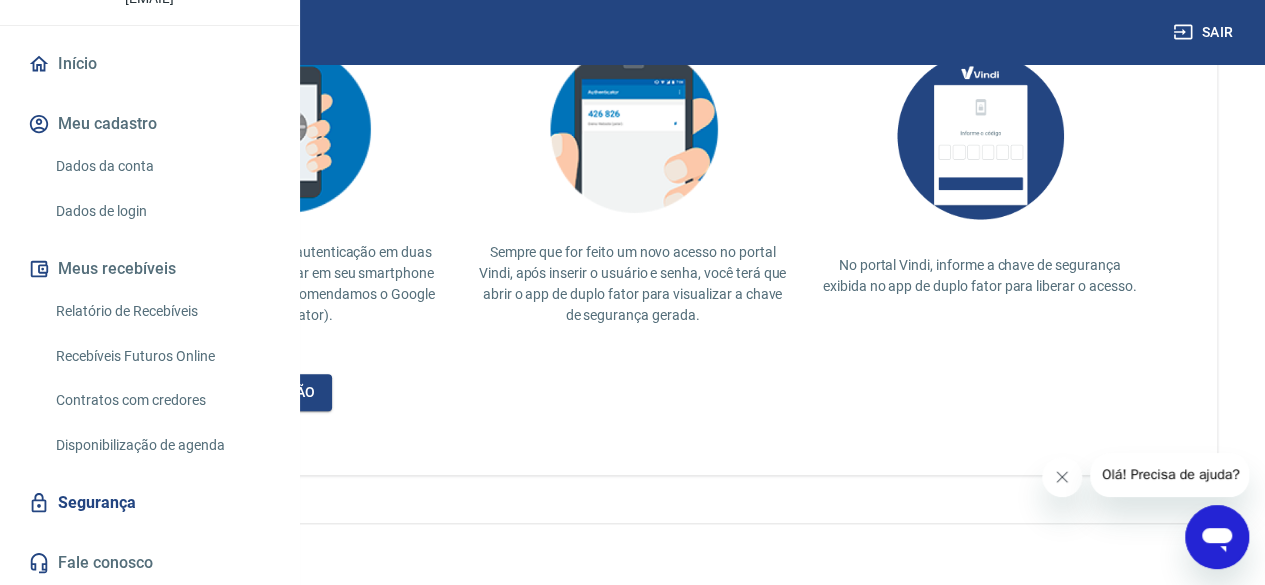 scroll, scrollTop: 540, scrollLeft: 0, axis: vertical 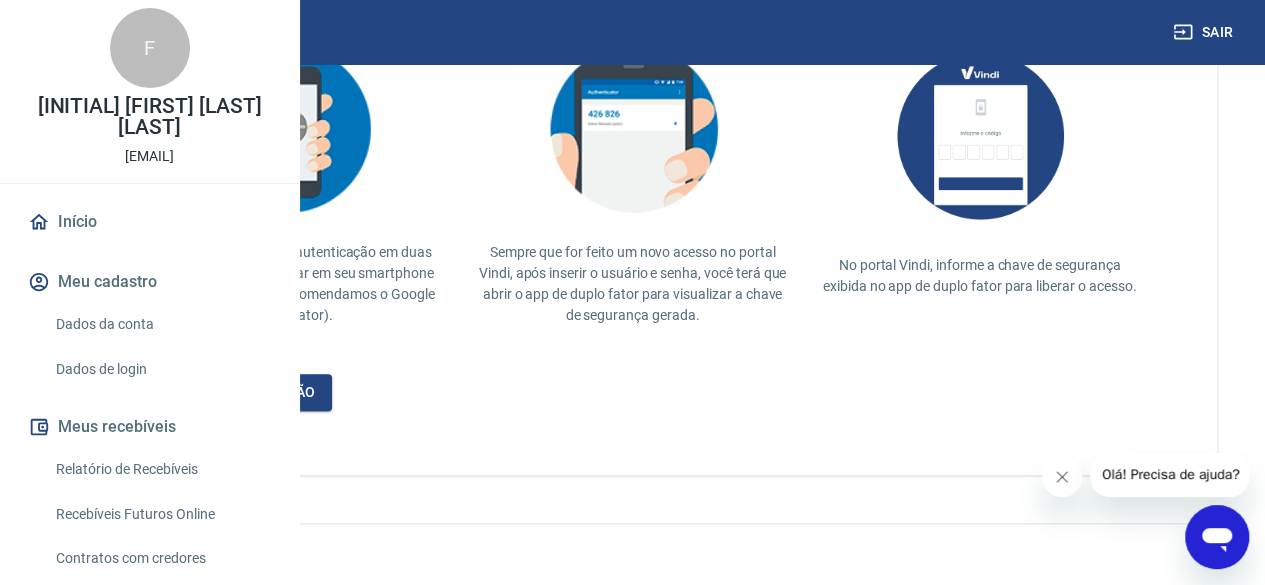 click on "Meu cadastro" at bounding box center (149, 282) 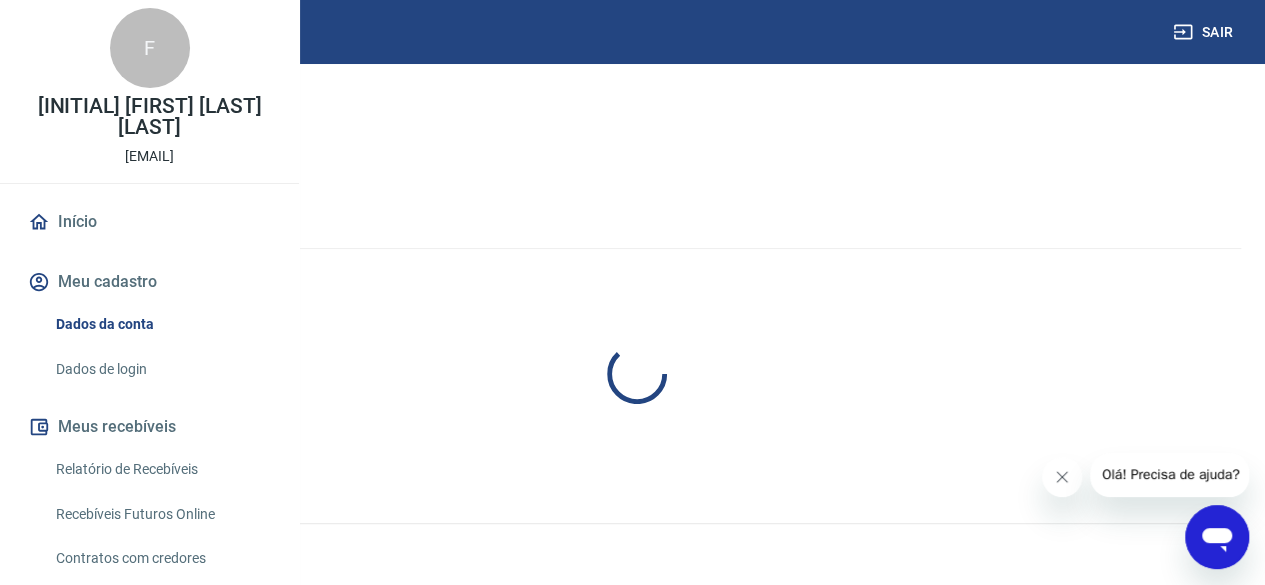 scroll, scrollTop: 0, scrollLeft: 0, axis: both 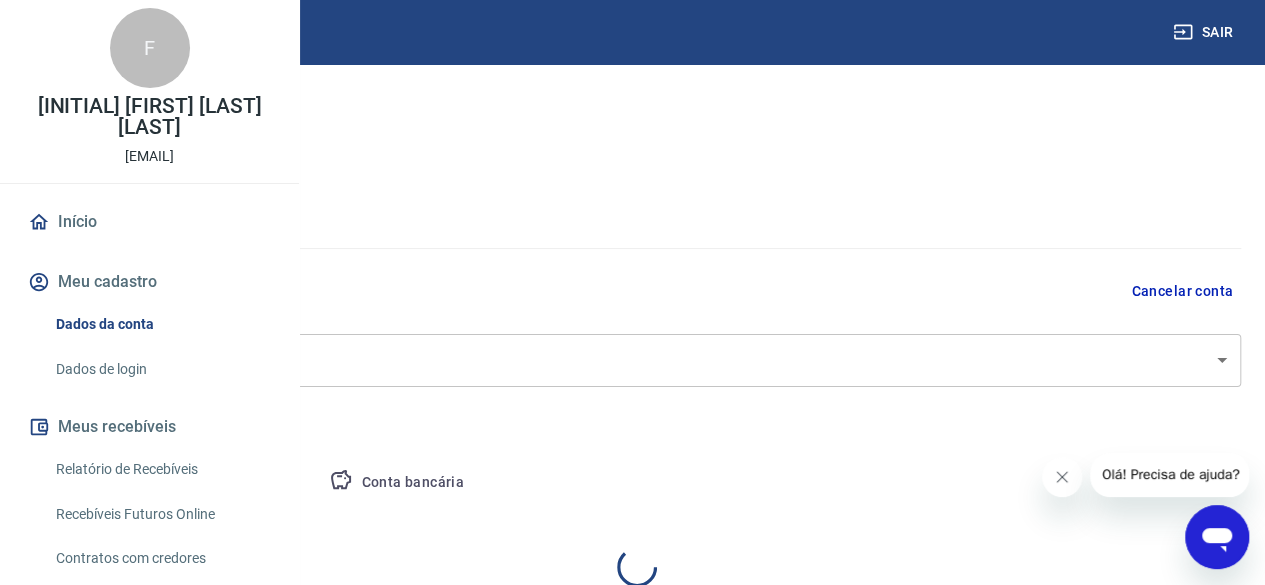 select on "SP" 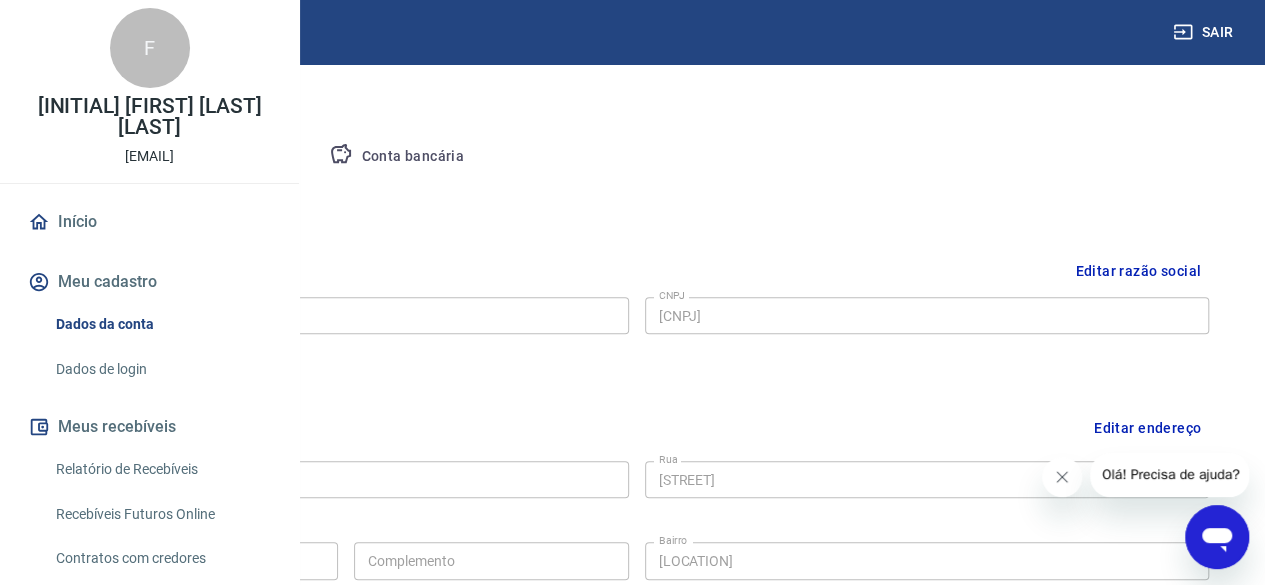 scroll, scrollTop: 400, scrollLeft: 0, axis: vertical 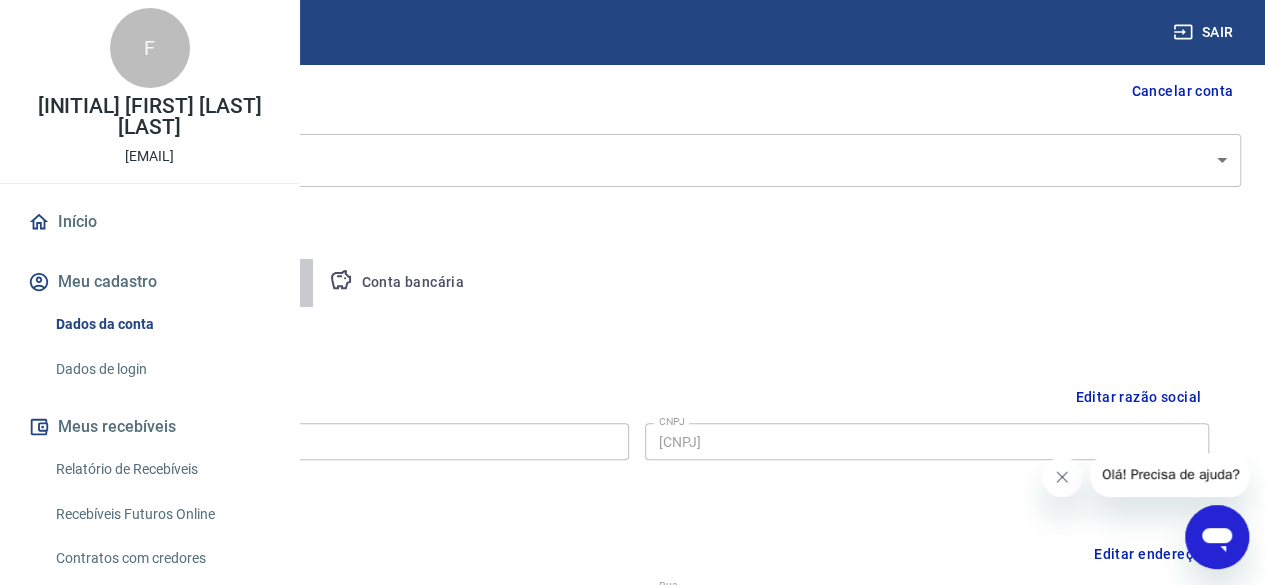 click on "Pessoa titular" at bounding box center (234, 283) 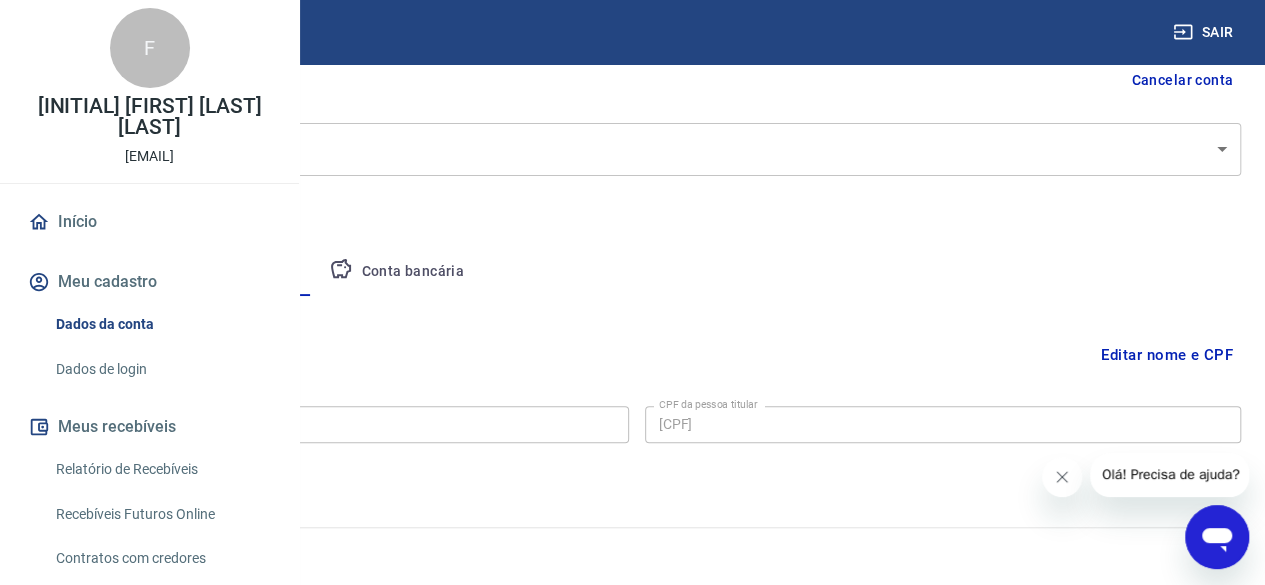 scroll, scrollTop: 214, scrollLeft: 0, axis: vertical 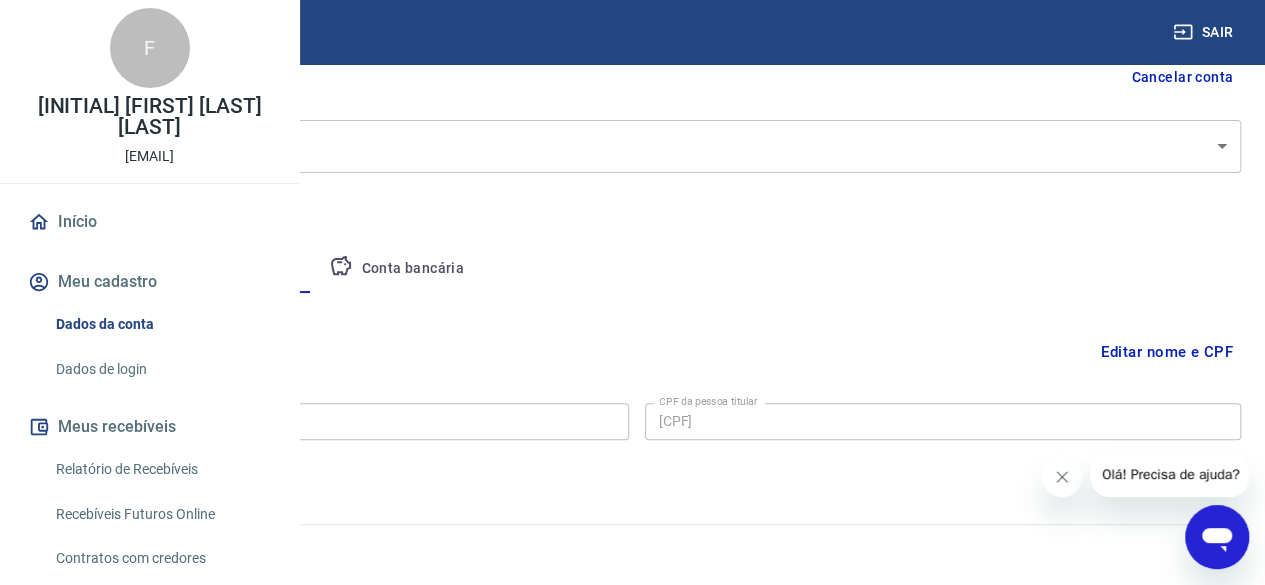 click on "Meu cadastro" at bounding box center [149, 282] 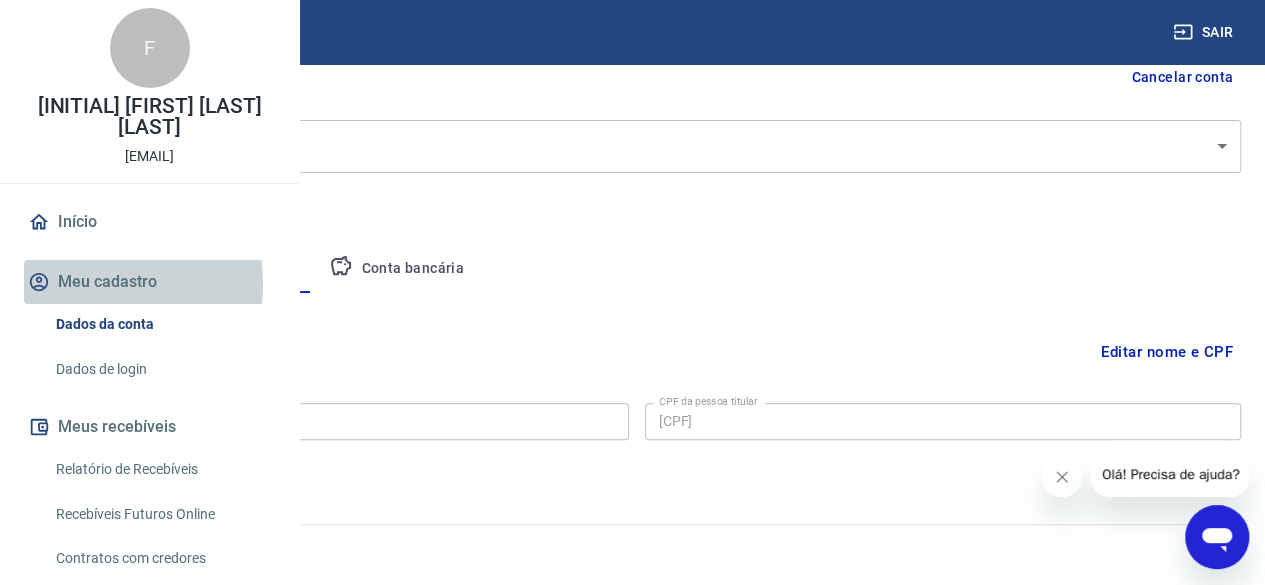 click on "Meu cadastro" at bounding box center (149, 282) 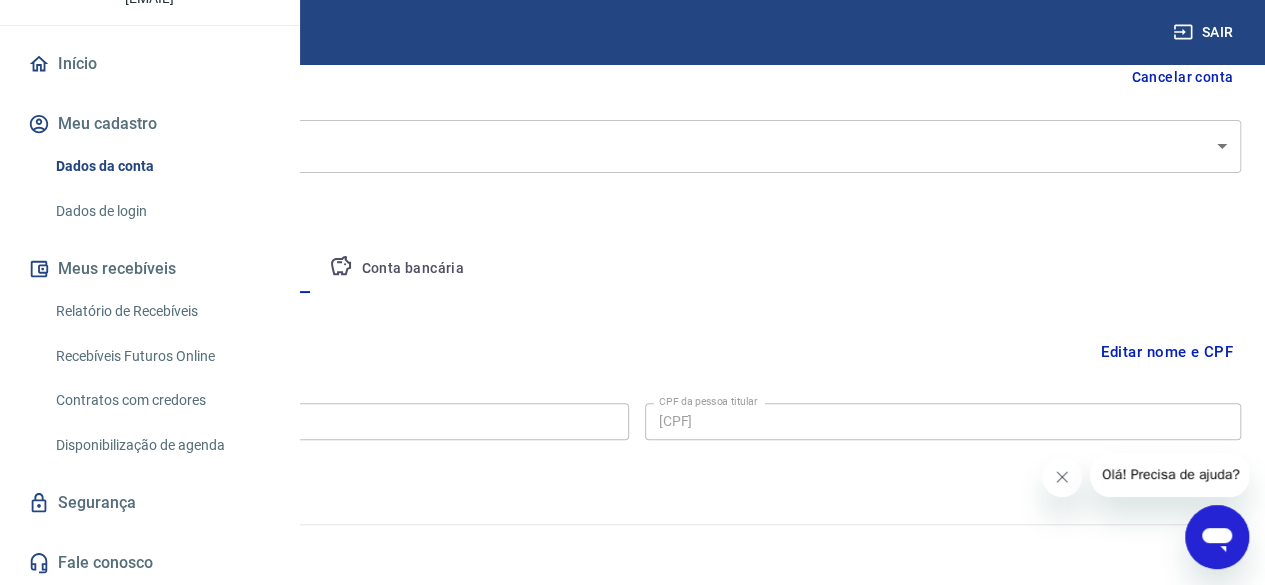 scroll, scrollTop: 208, scrollLeft: 0, axis: vertical 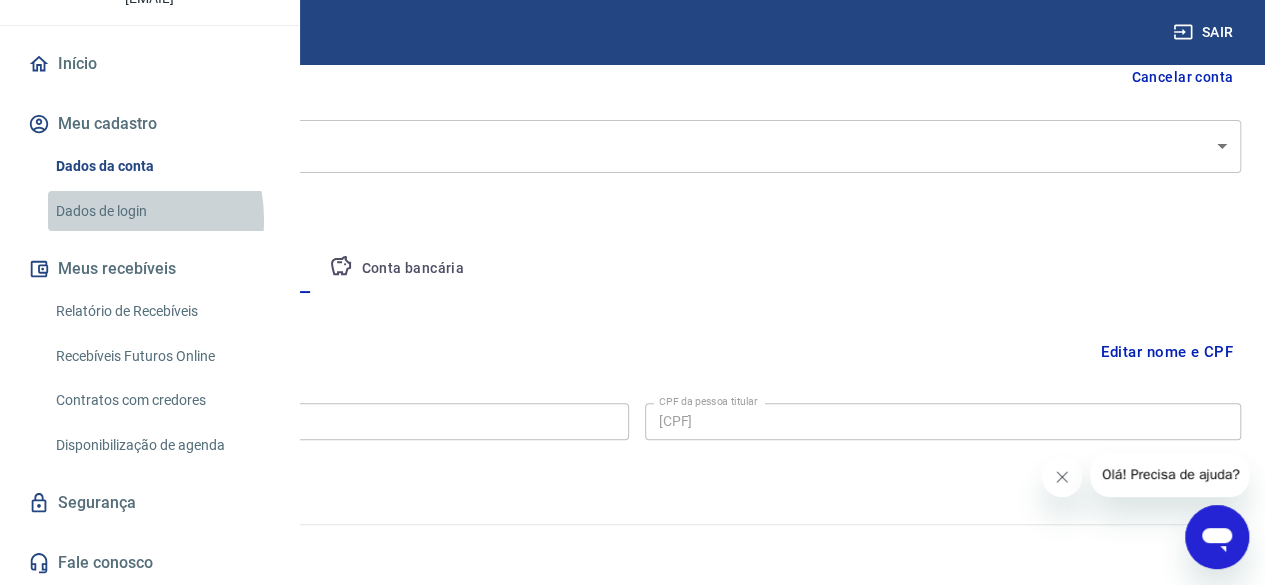 click on "Dados de login" at bounding box center (161, 211) 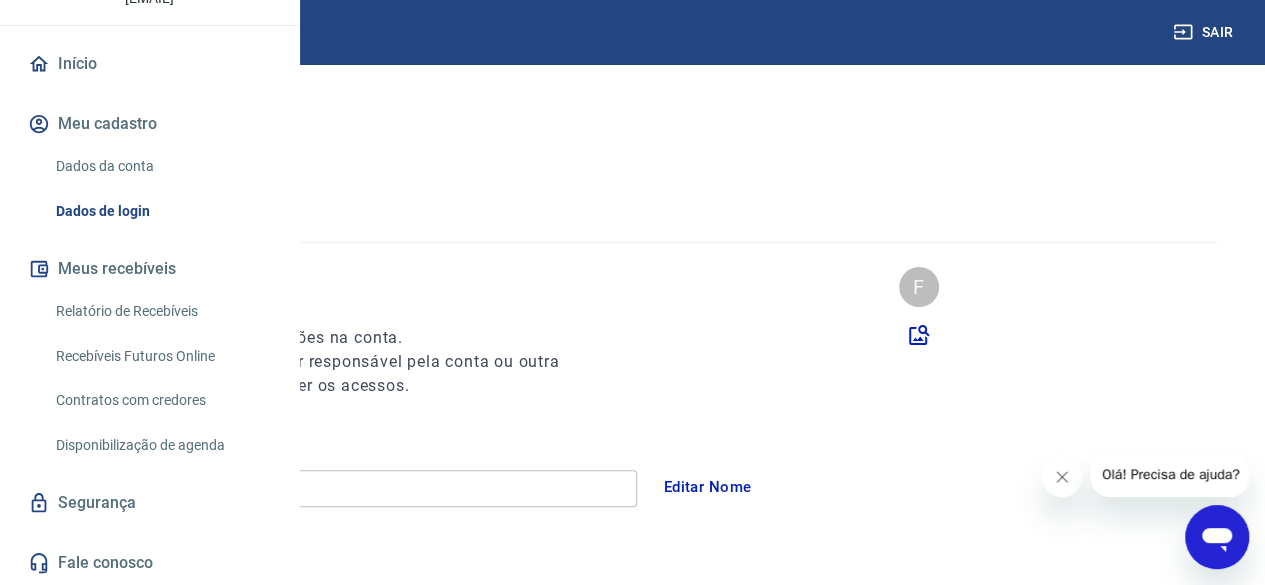 scroll, scrollTop: 0, scrollLeft: 0, axis: both 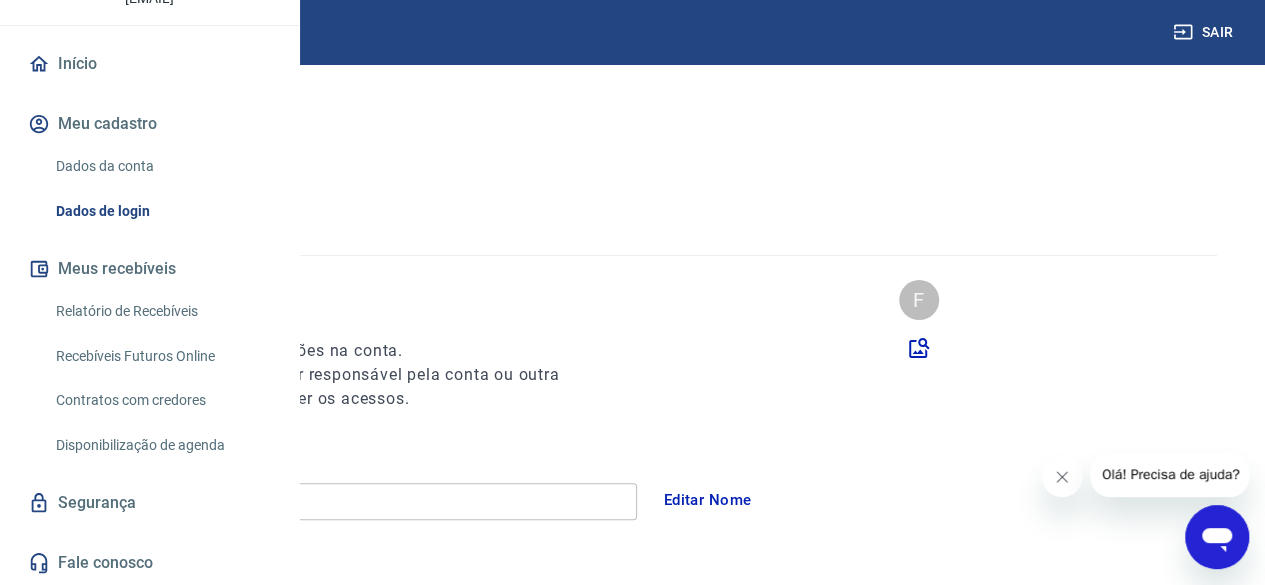click on "Meu cadastro" at bounding box center (99, 128) 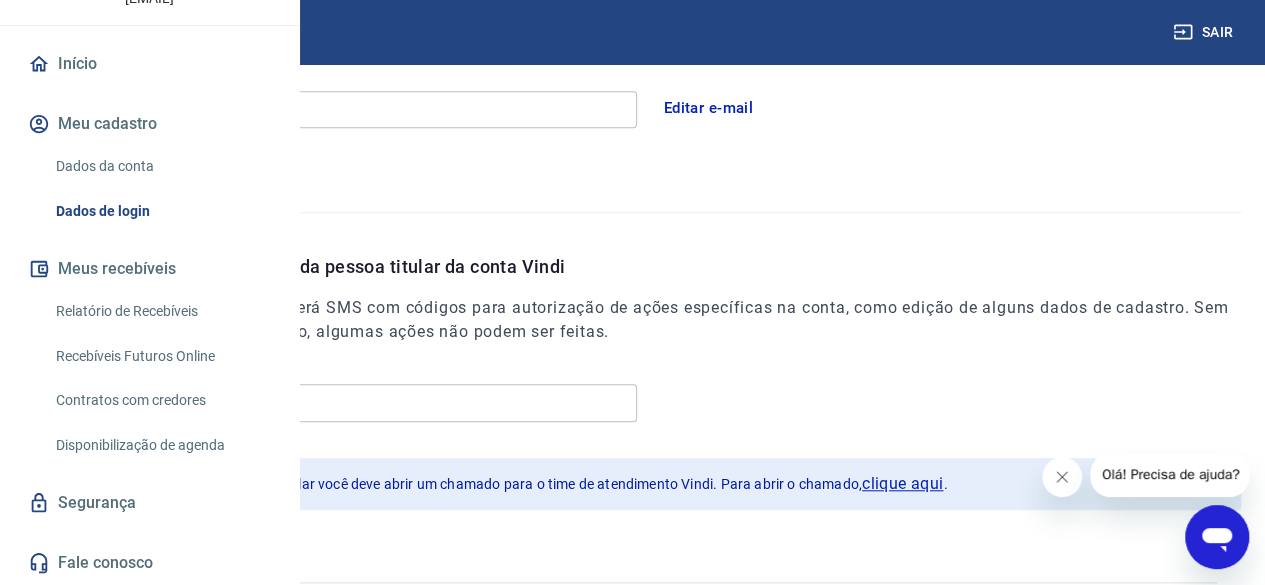 scroll, scrollTop: 698, scrollLeft: 0, axis: vertical 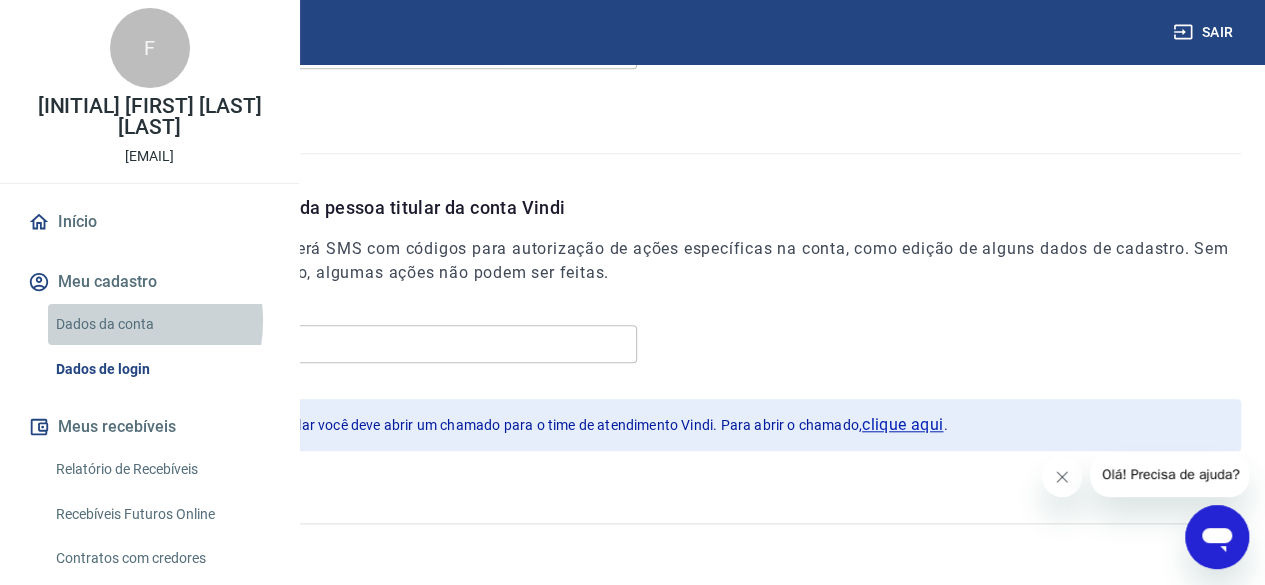 click on "Dados da conta" at bounding box center (161, 324) 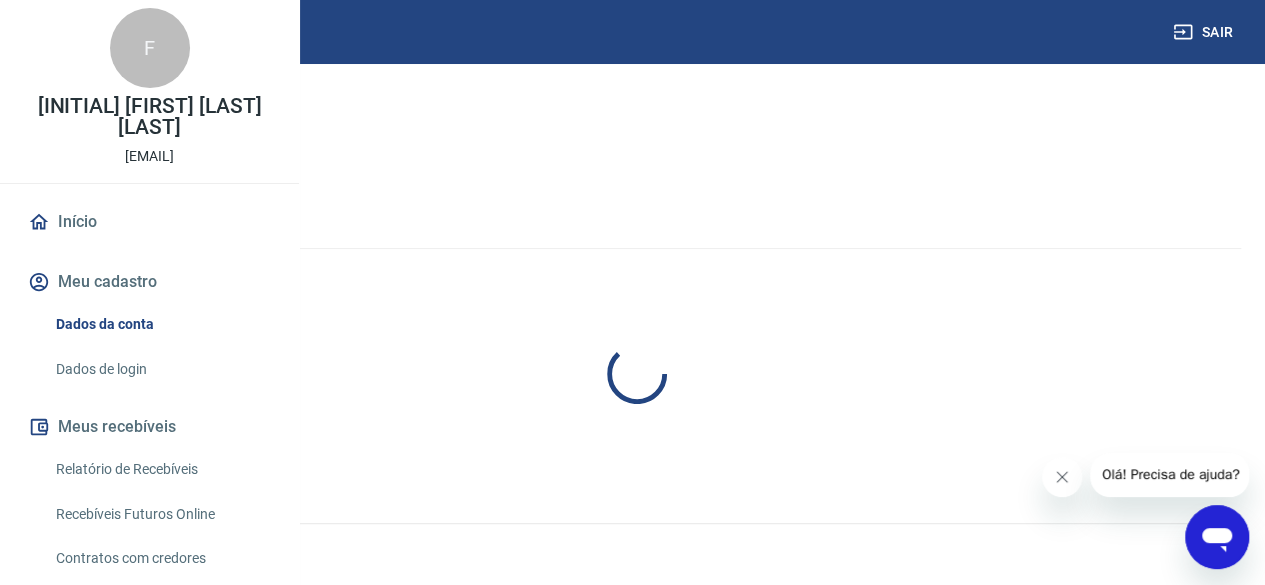 select on "SP" 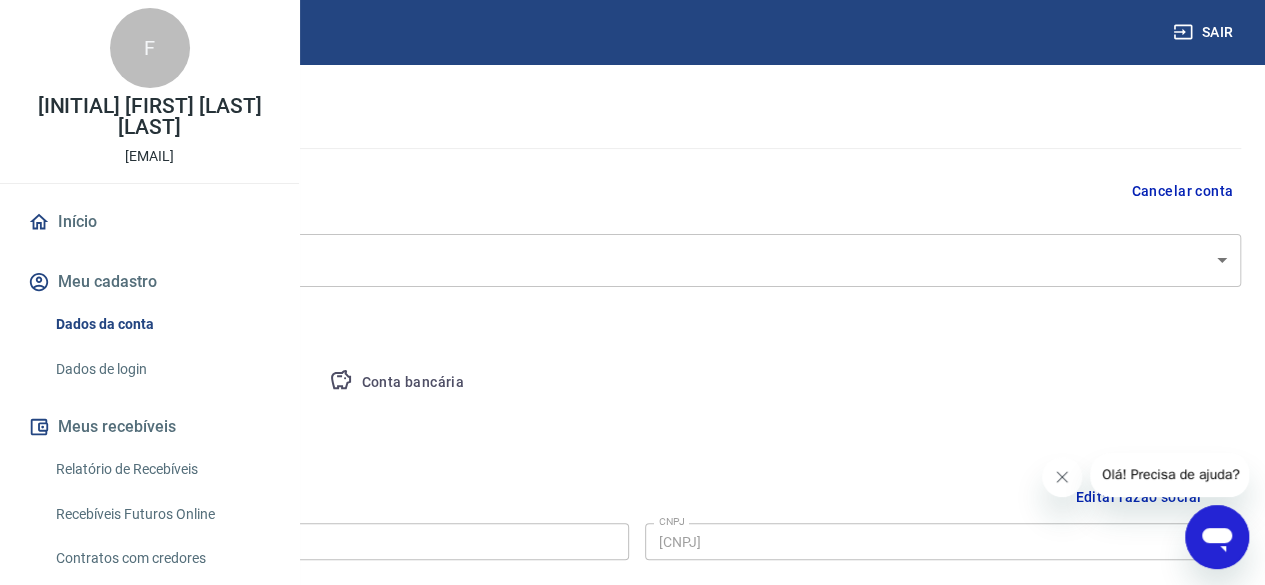 scroll, scrollTop: 200, scrollLeft: 0, axis: vertical 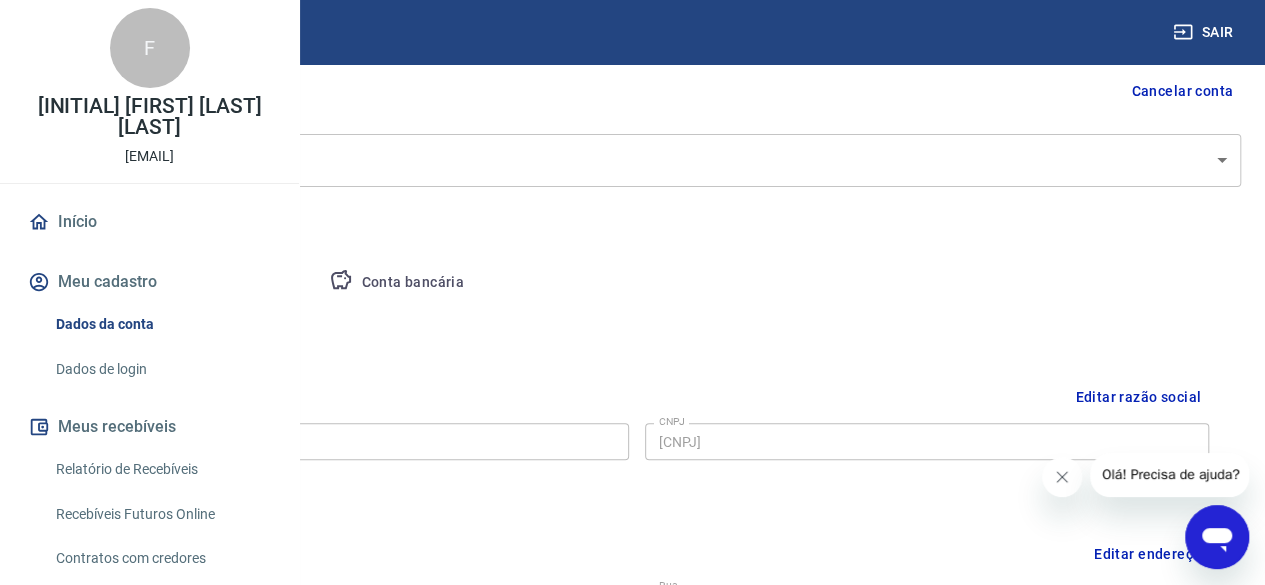 drag, startPoint x: 188, startPoint y: 187, endPoint x: 210, endPoint y: 152, distance: 41.340054 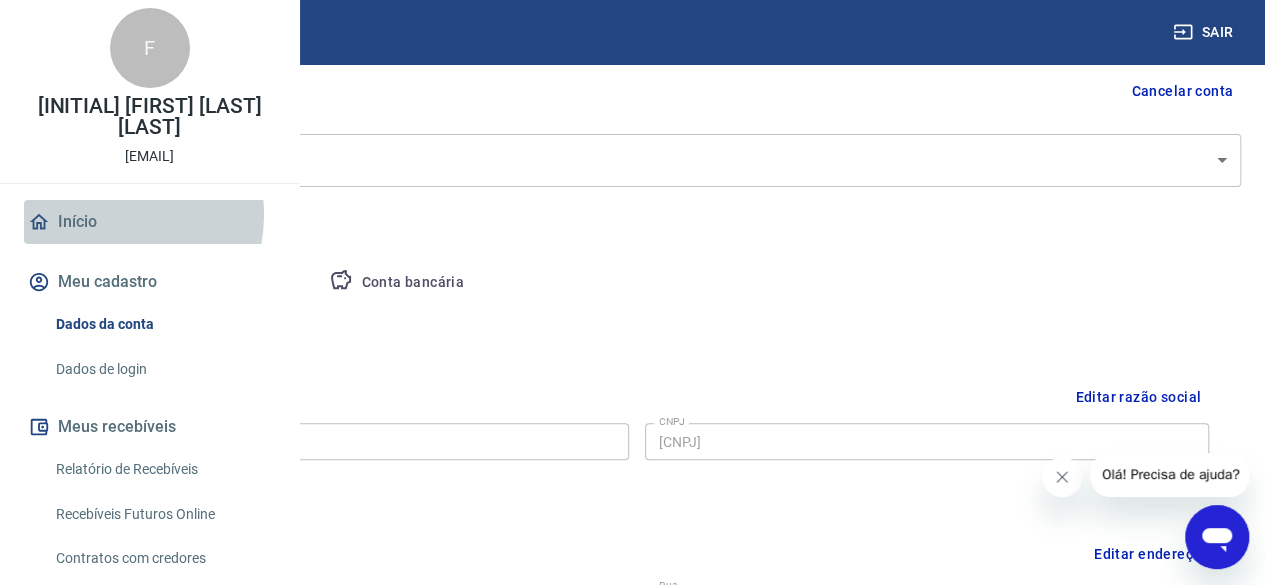 click on "Início" at bounding box center (149, 222) 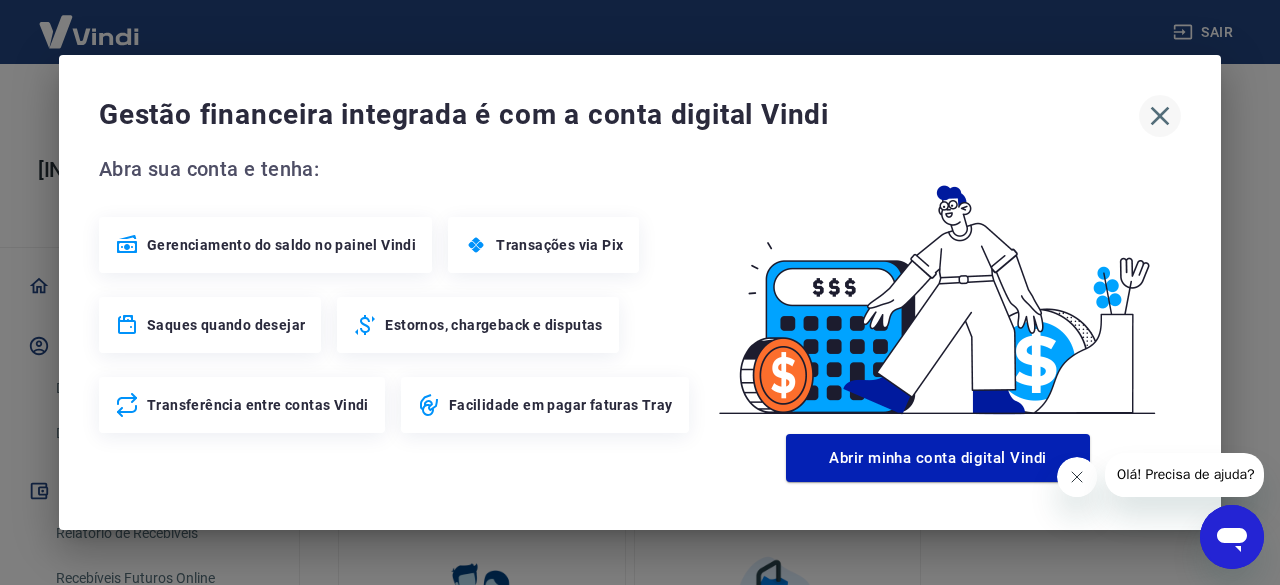 click 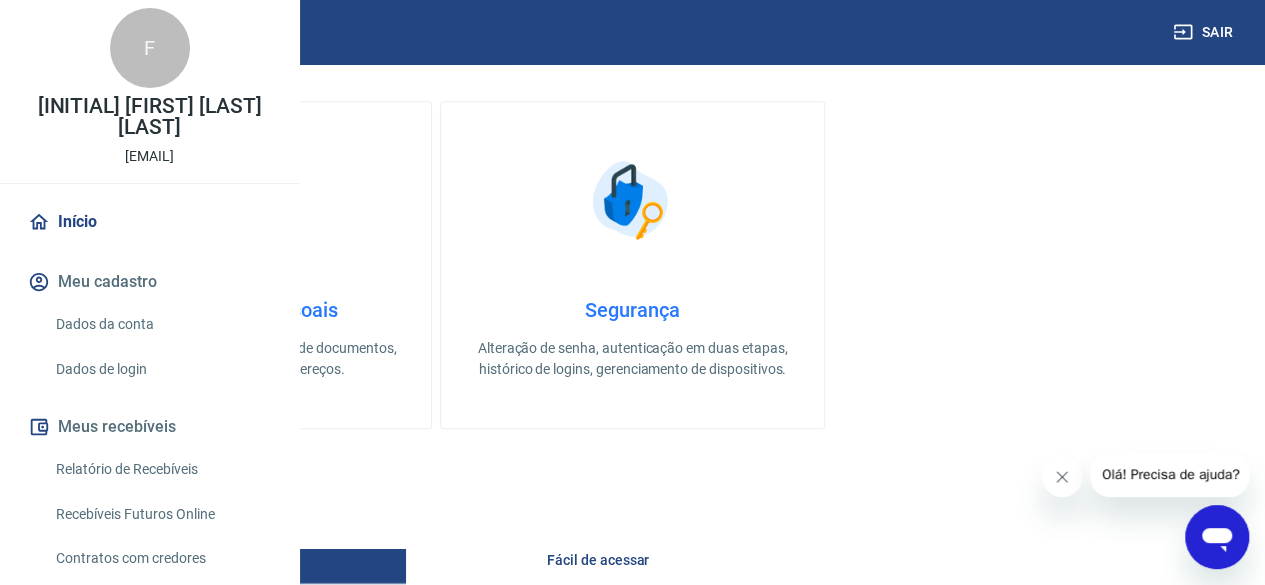 scroll, scrollTop: 600, scrollLeft: 0, axis: vertical 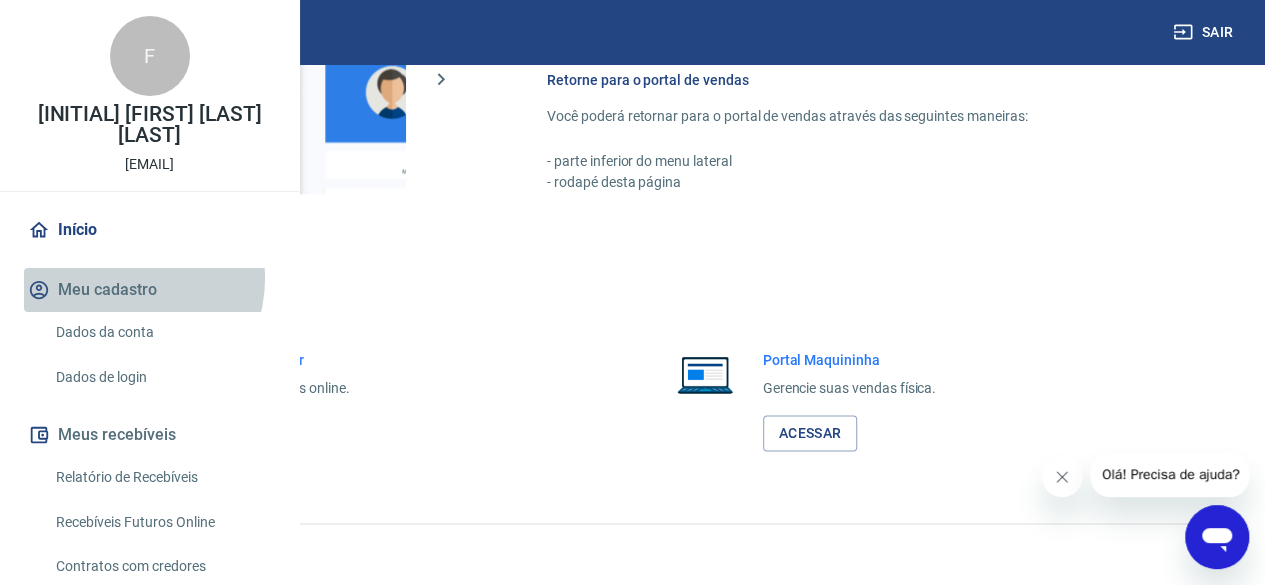 click on "Meu cadastro" at bounding box center [149, 290] 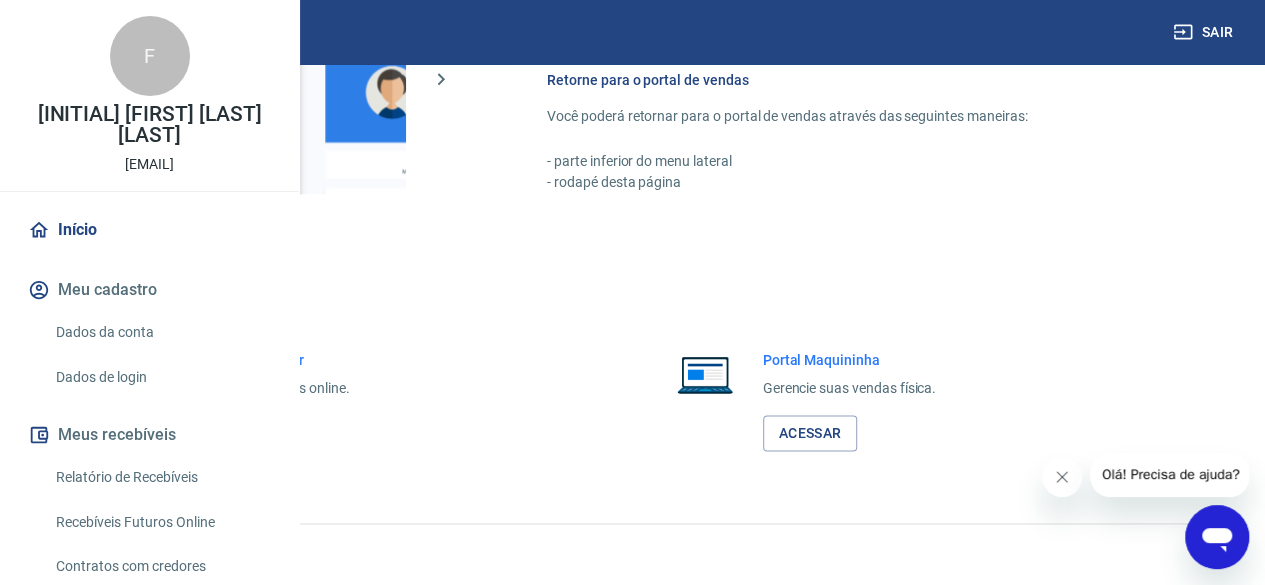 click on "F" at bounding box center (150, 56) 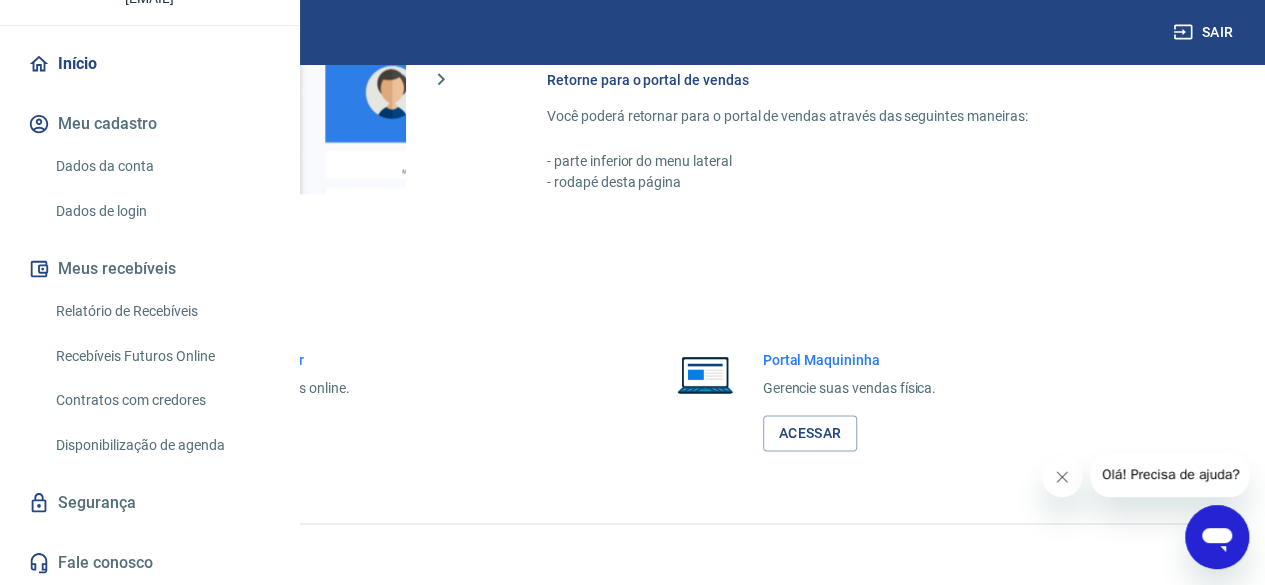 scroll, scrollTop: 208, scrollLeft: 0, axis: vertical 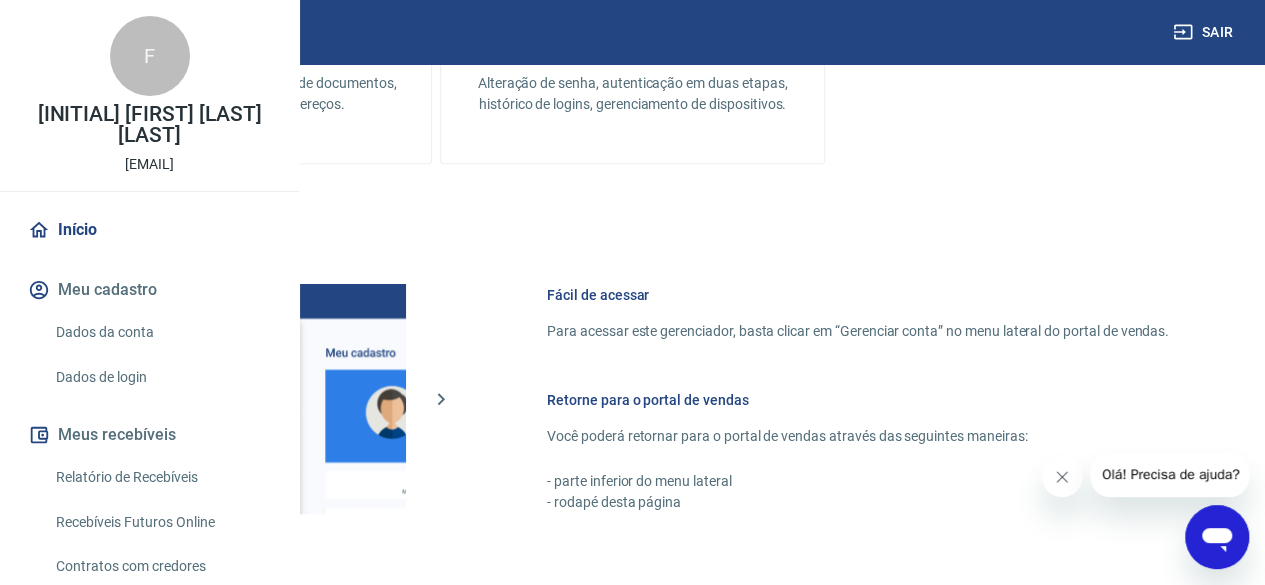click on "Dados da conta" at bounding box center (161, 332) 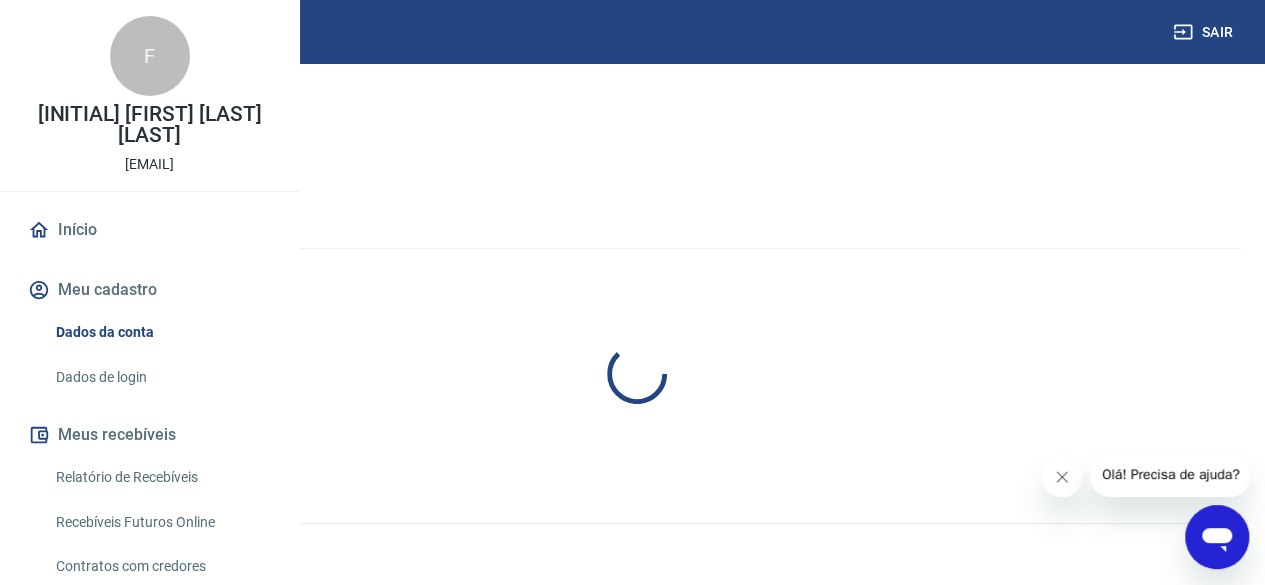 scroll, scrollTop: 0, scrollLeft: 0, axis: both 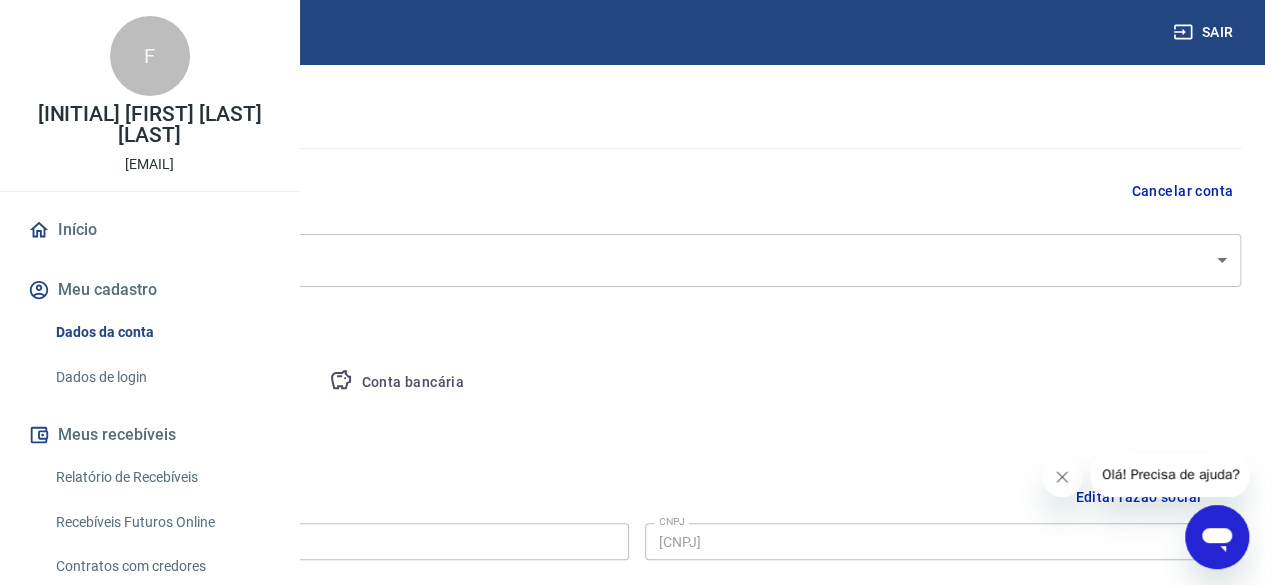 click on "Pessoa titular" at bounding box center (234, 383) 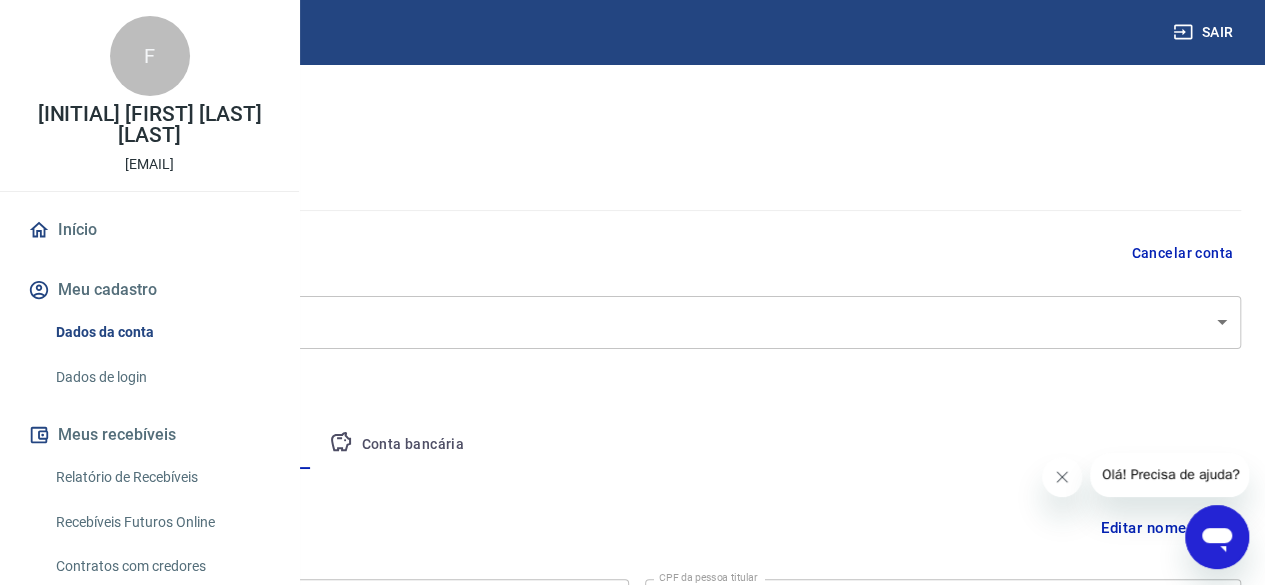 scroll, scrollTop: 214, scrollLeft: 0, axis: vertical 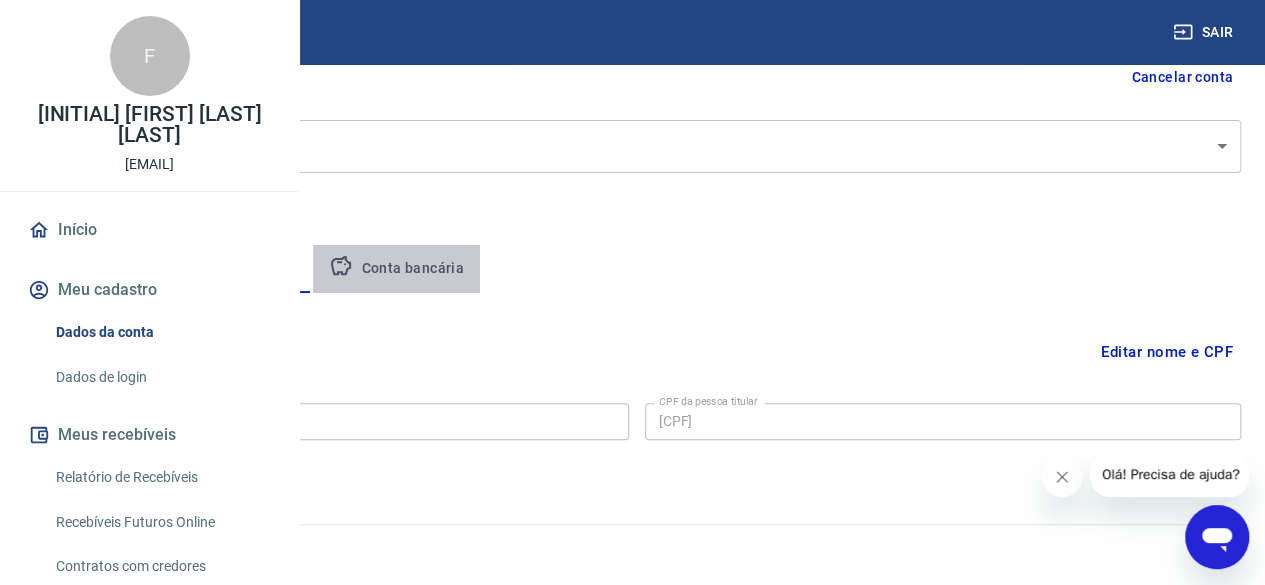 click on "Conta bancária" at bounding box center [396, 269] 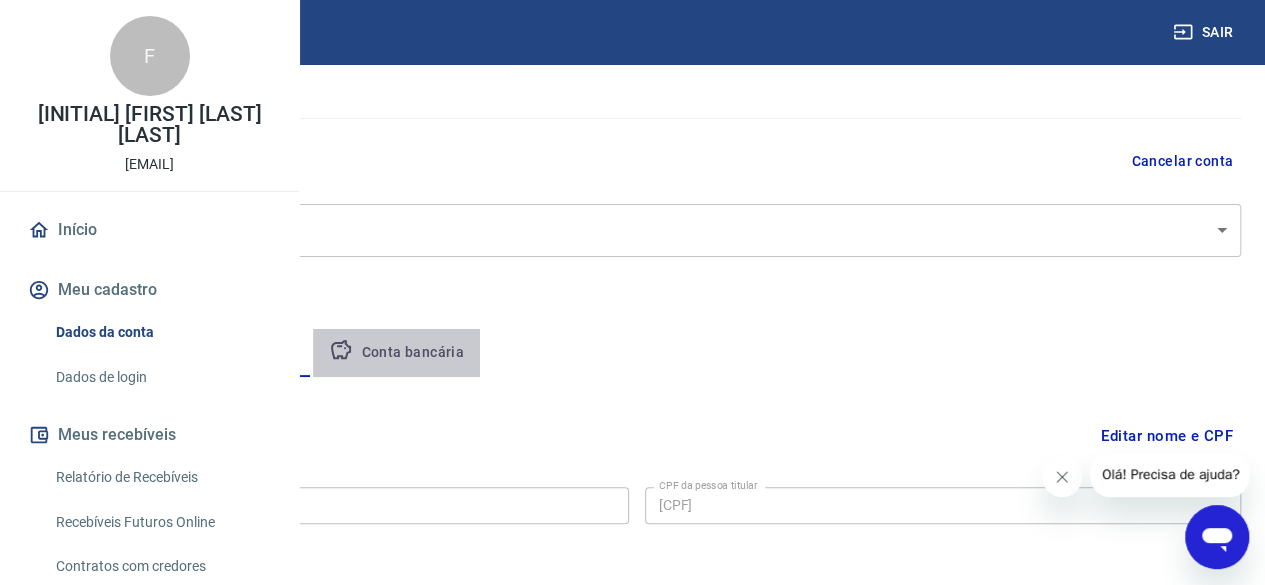 select on "1" 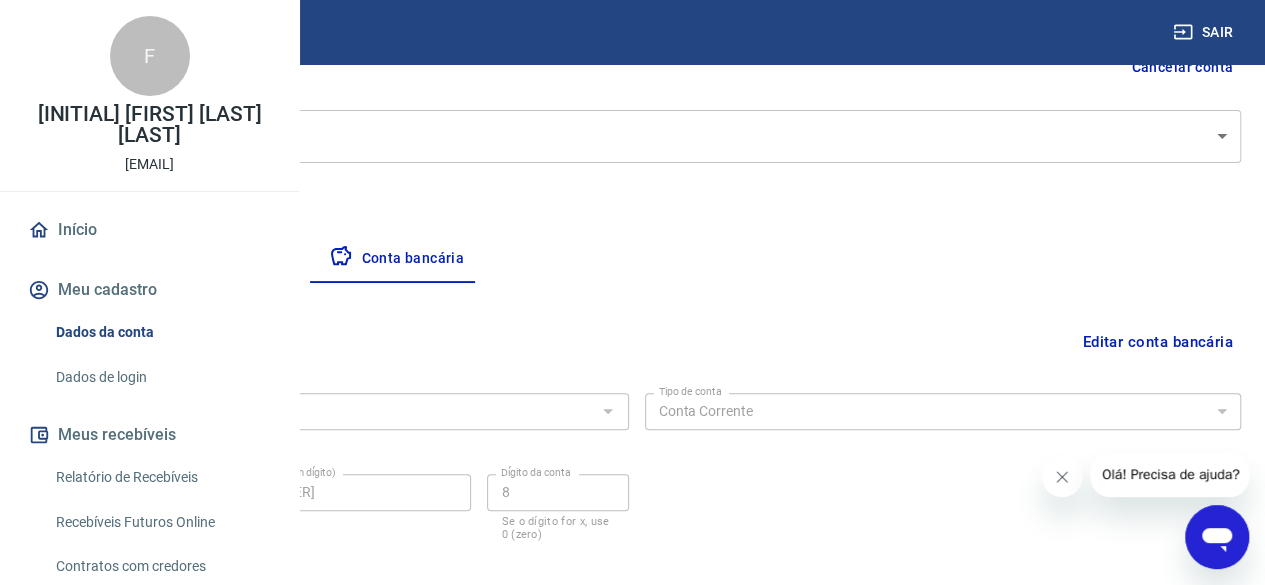 click on "Empresa" at bounding box center (93, 259) 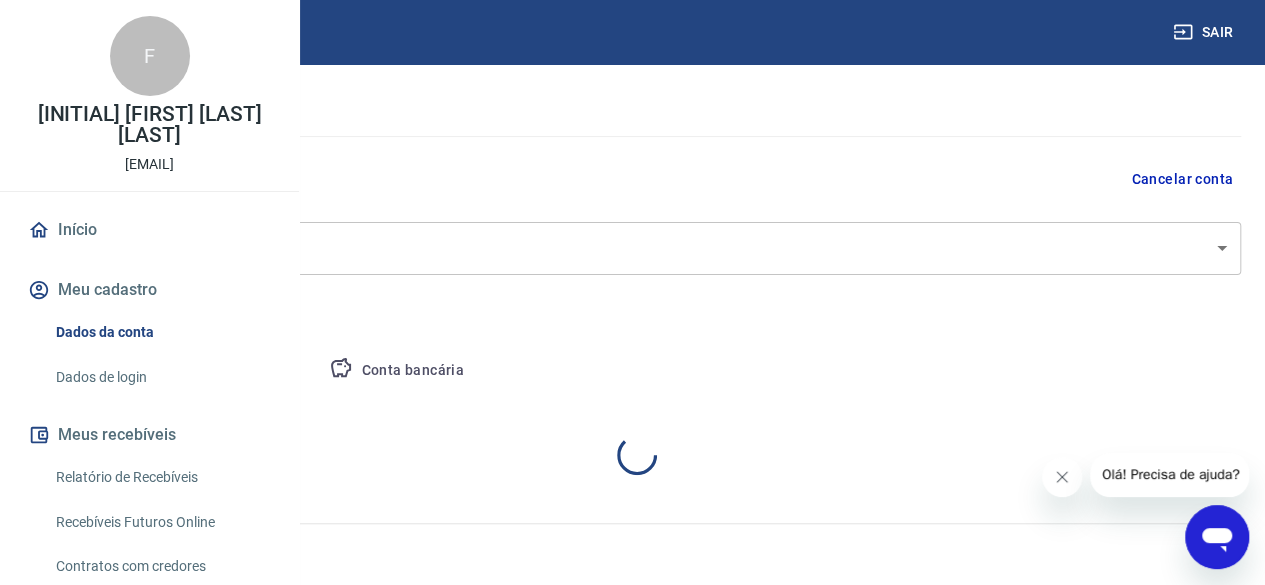 select on "SP" 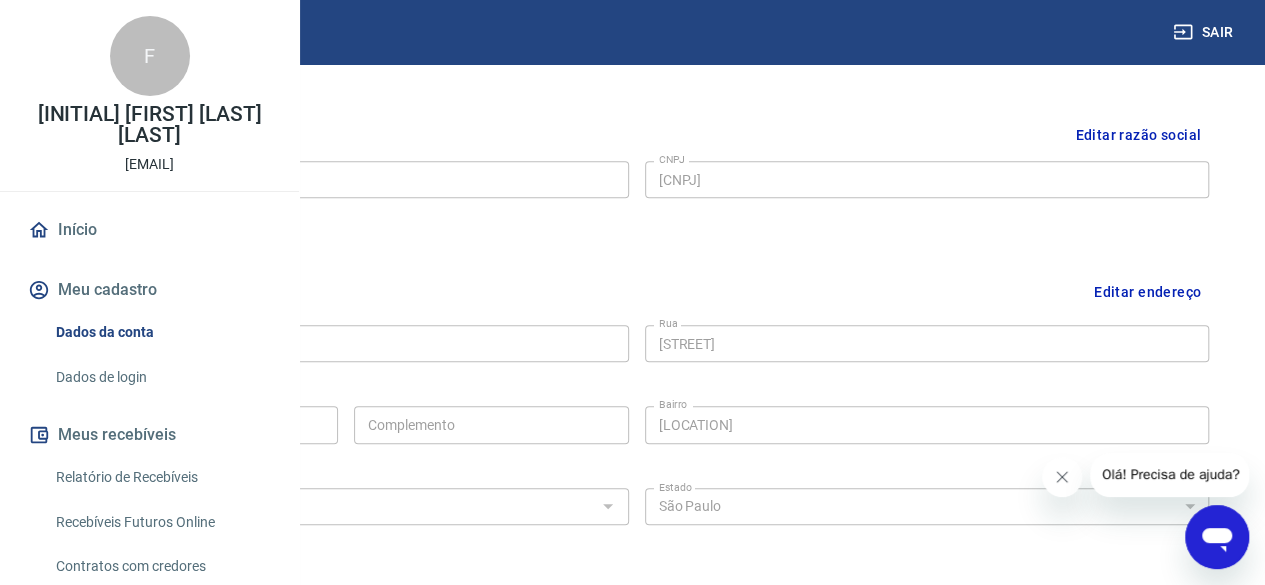 scroll, scrollTop: 456, scrollLeft: 0, axis: vertical 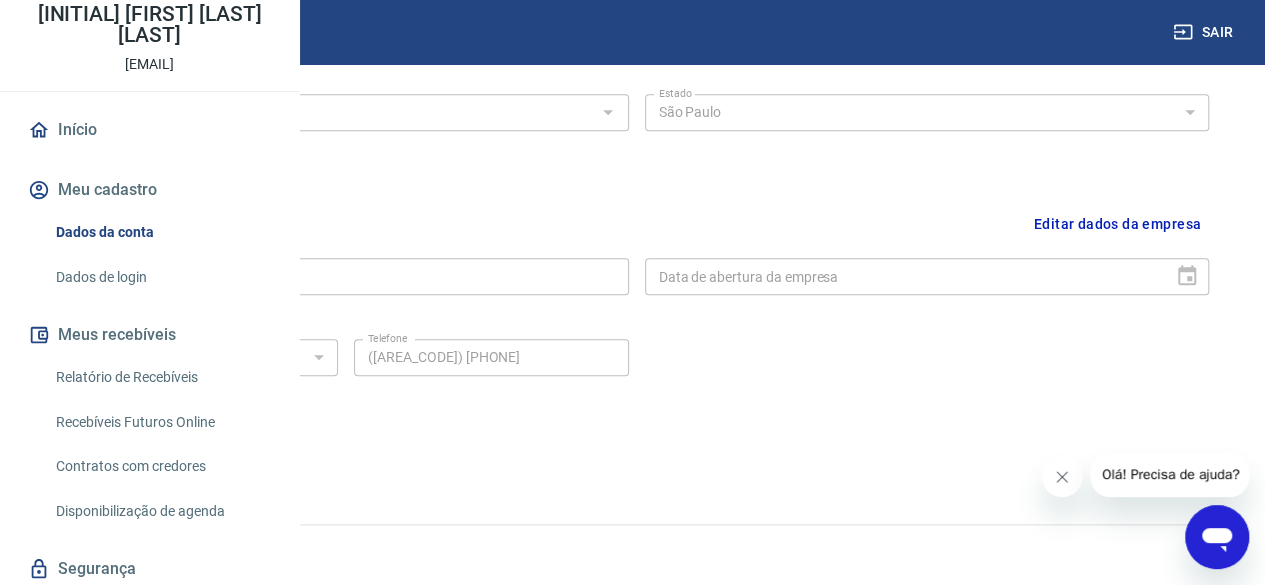 click on "Meu cadastro" at bounding box center [149, 190] 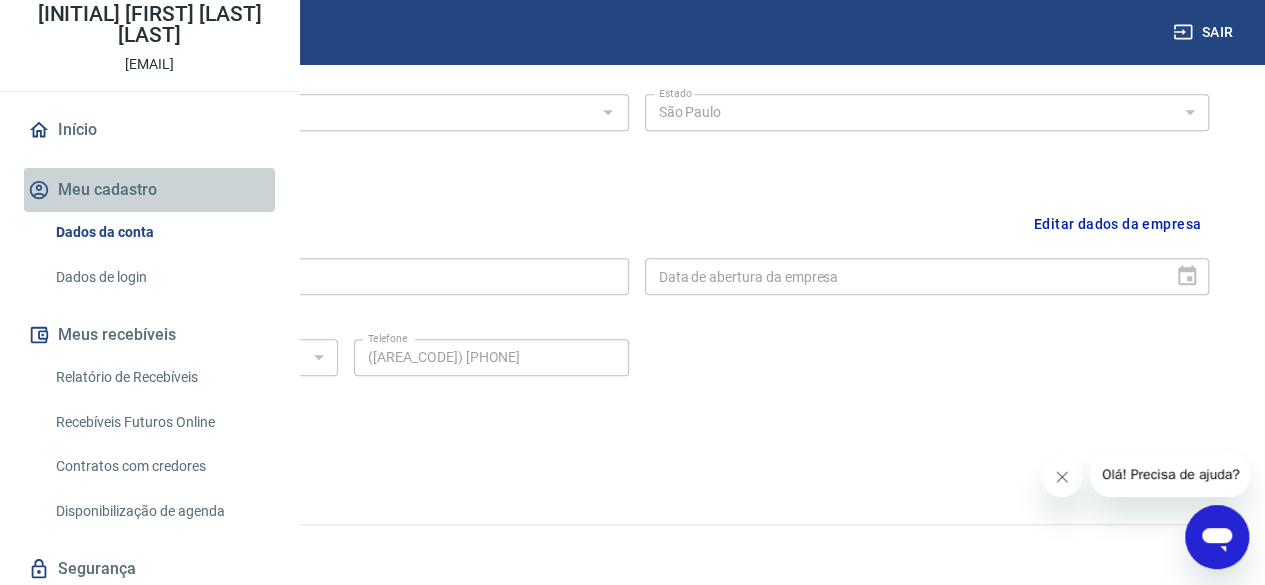 click on "Meu cadastro" at bounding box center (149, 190) 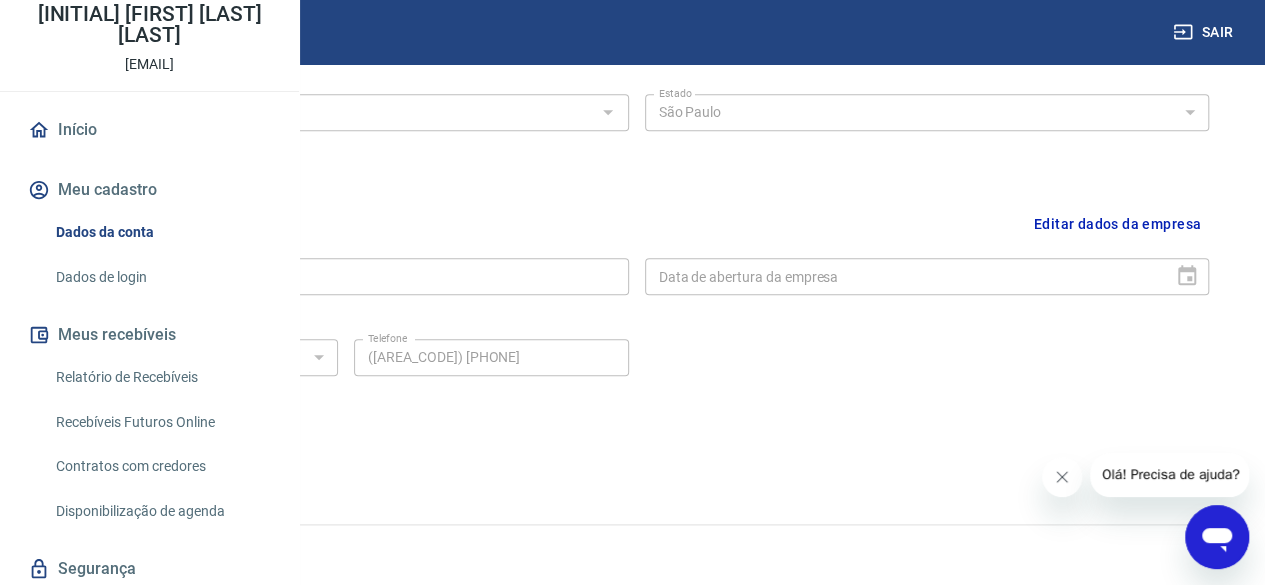 click on "Meu cadastro" at bounding box center (149, 190) 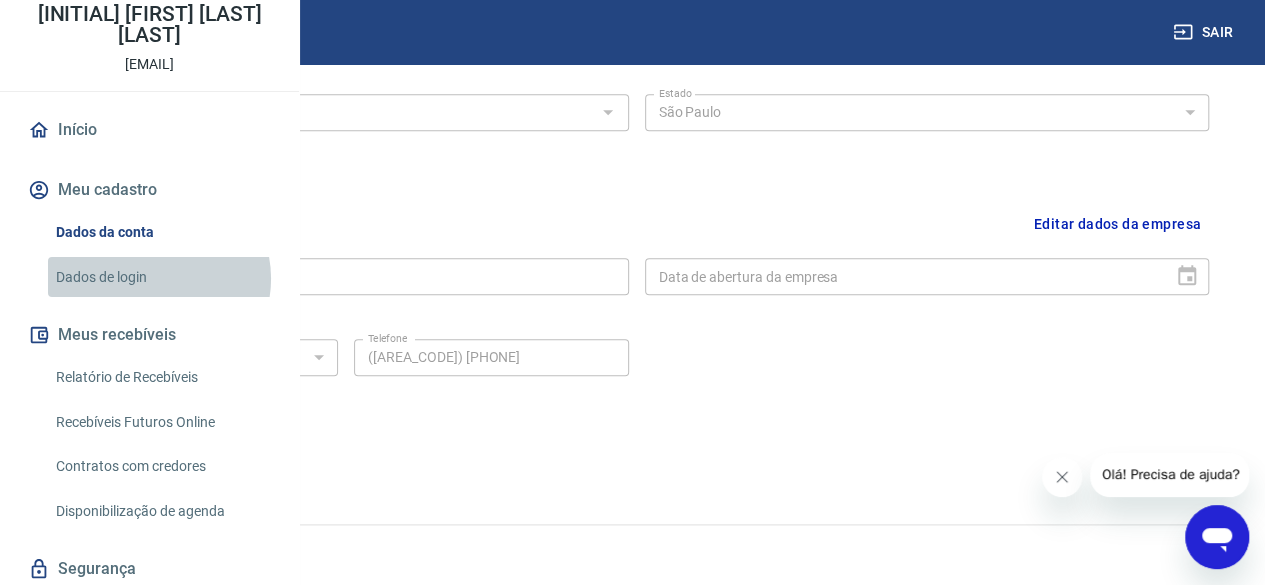 click on "Dados de login" at bounding box center [161, 277] 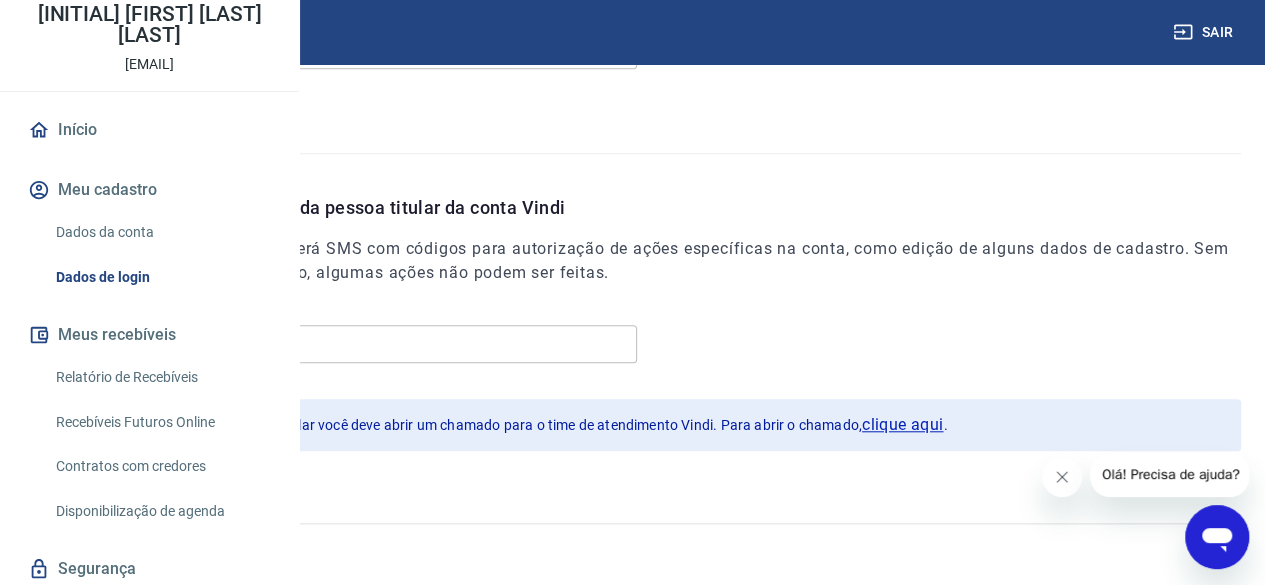 scroll, scrollTop: 698, scrollLeft: 0, axis: vertical 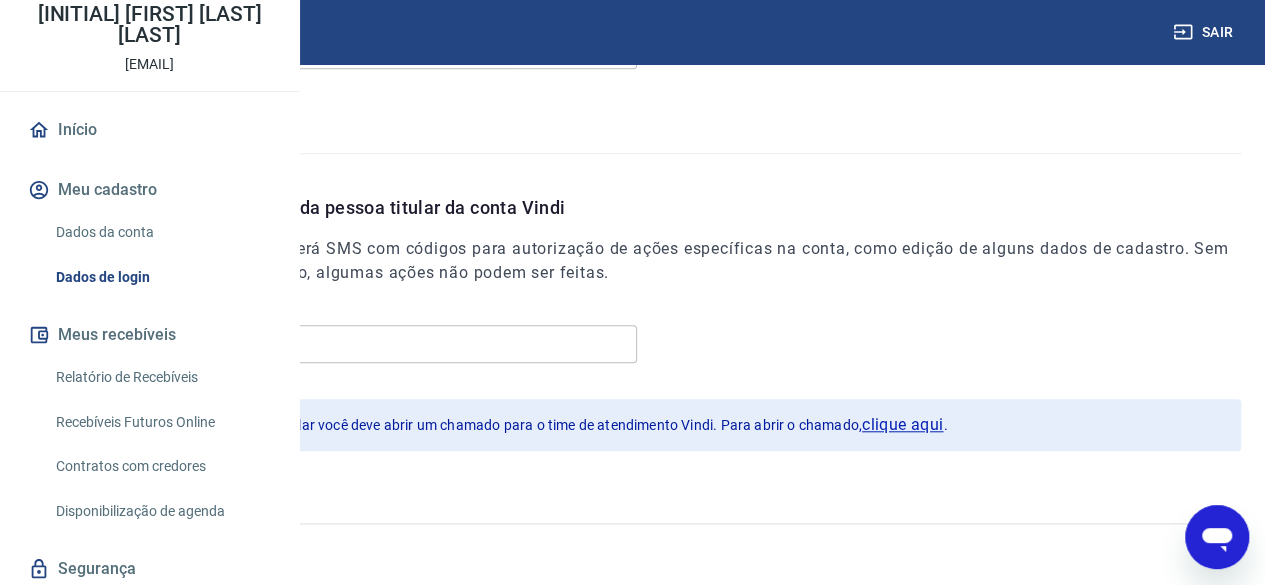 click on "Meu cadastro" at bounding box center (149, 190) 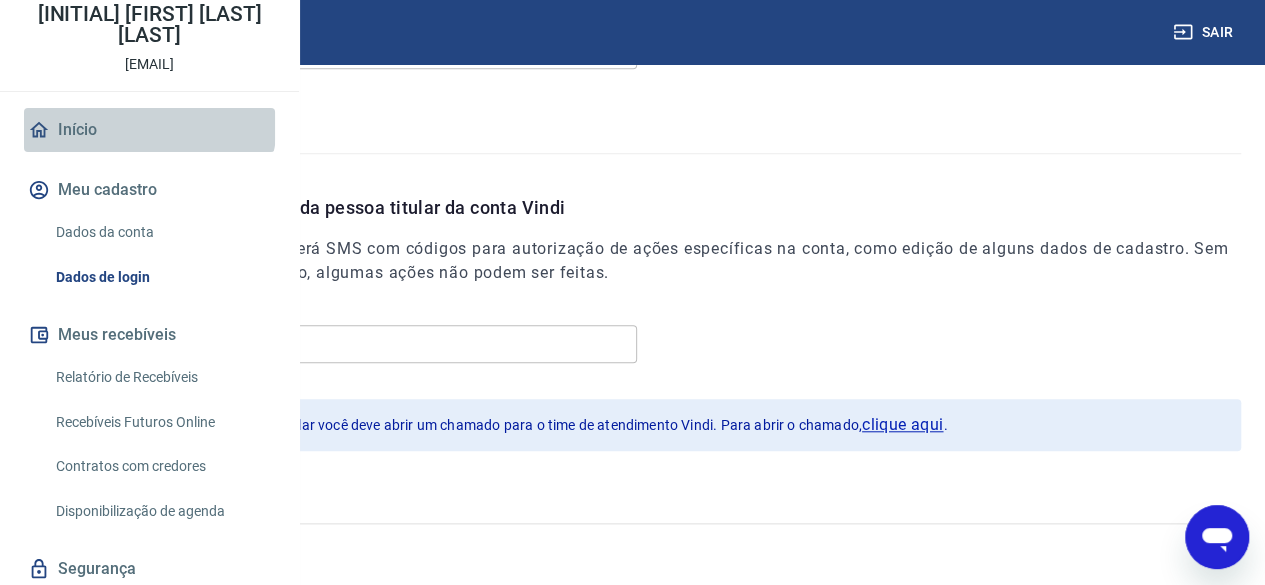 click on "Início" at bounding box center [149, 130] 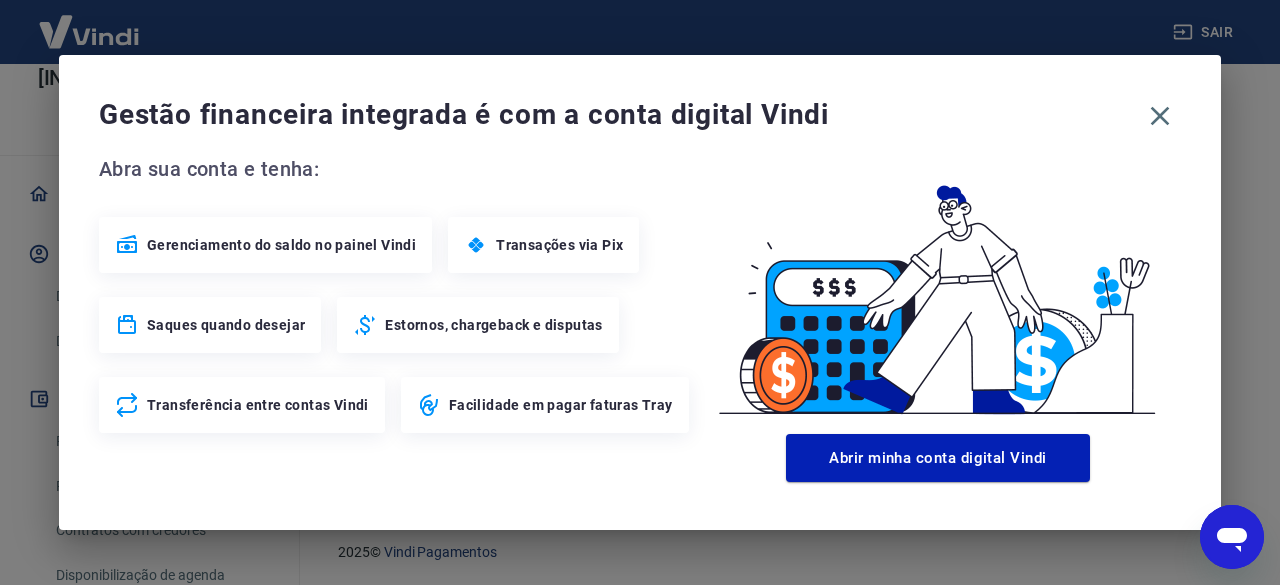 click on "Gestão financeira integrada é com a conta digital Vindi" at bounding box center (619, 115) 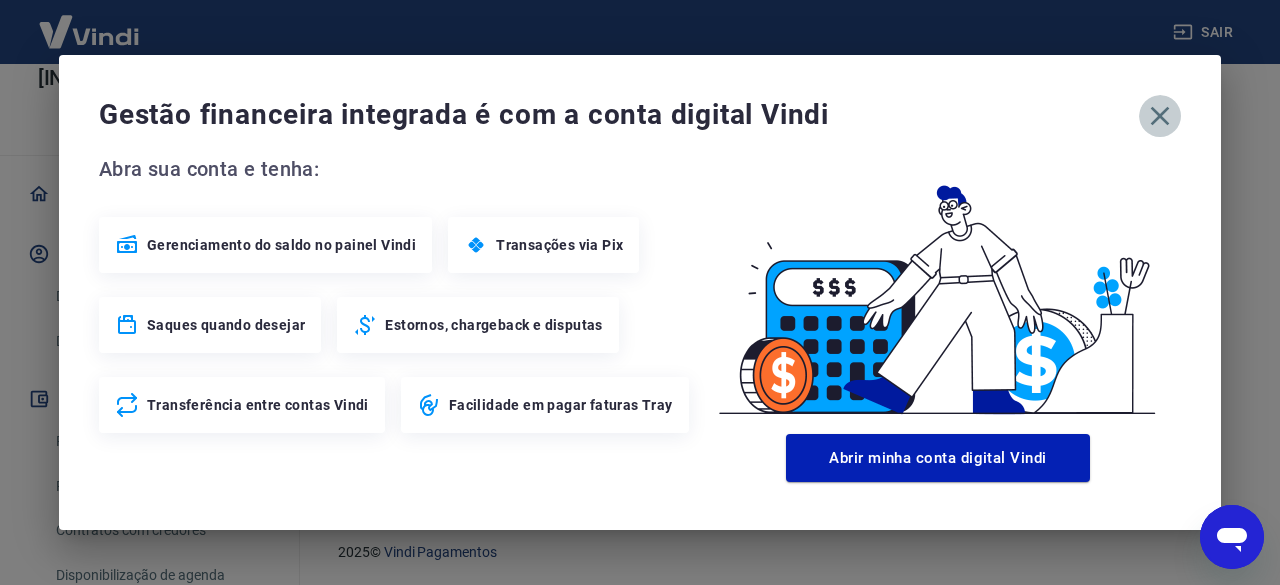 click 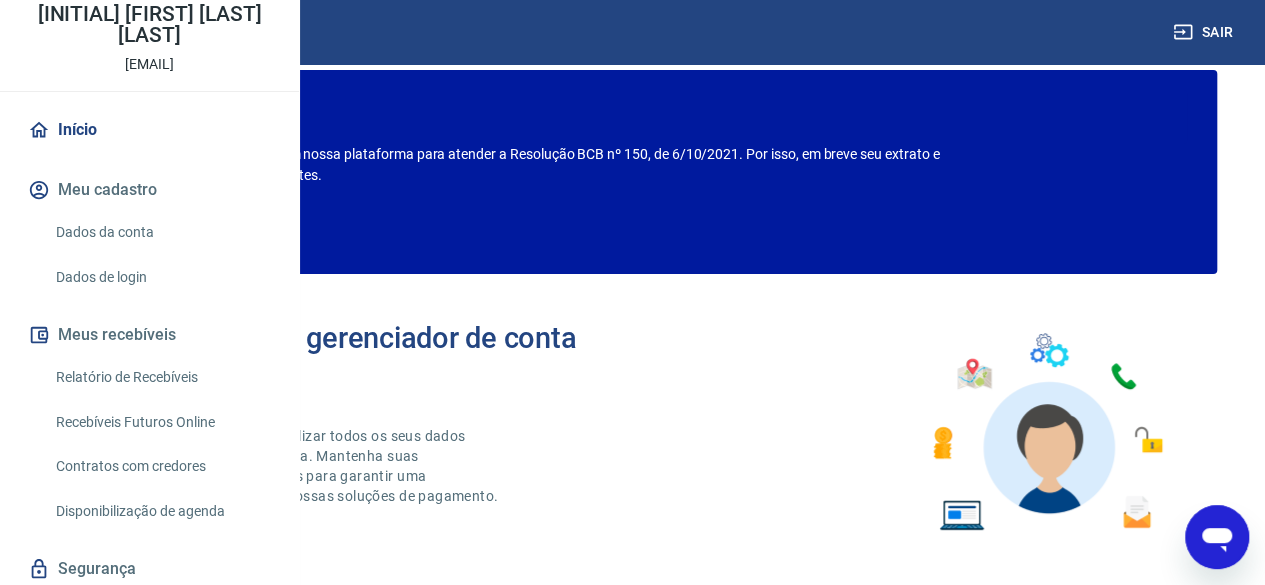scroll, scrollTop: 0, scrollLeft: 0, axis: both 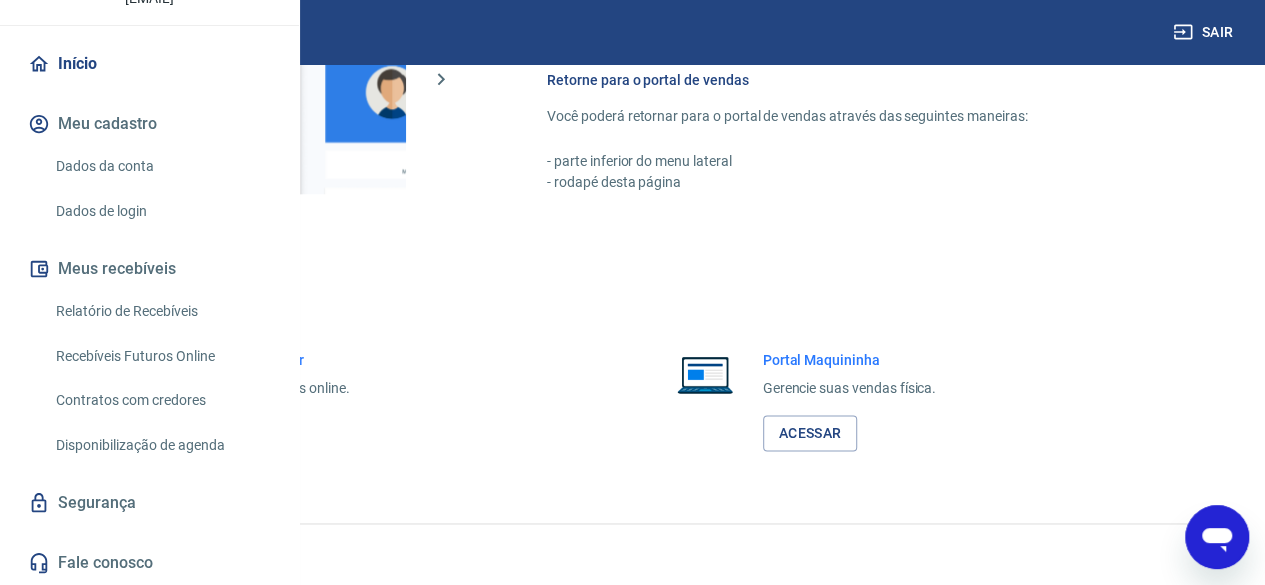 click on "Relatório de Recebíveis" at bounding box center (161, 311) 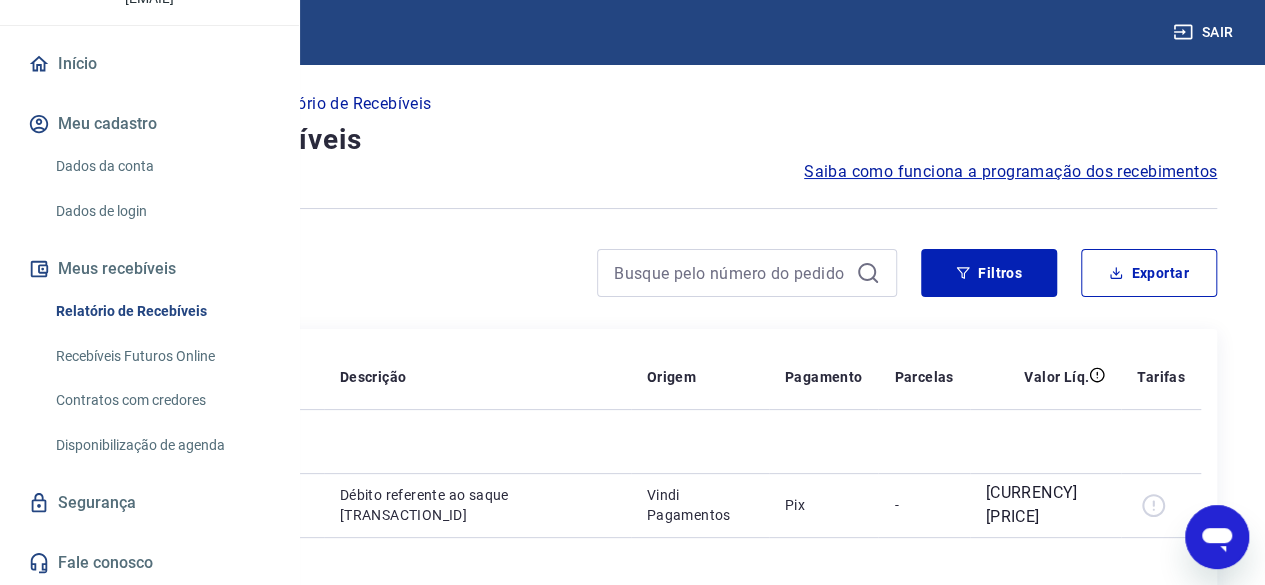 scroll, scrollTop: 300, scrollLeft: 0, axis: vertical 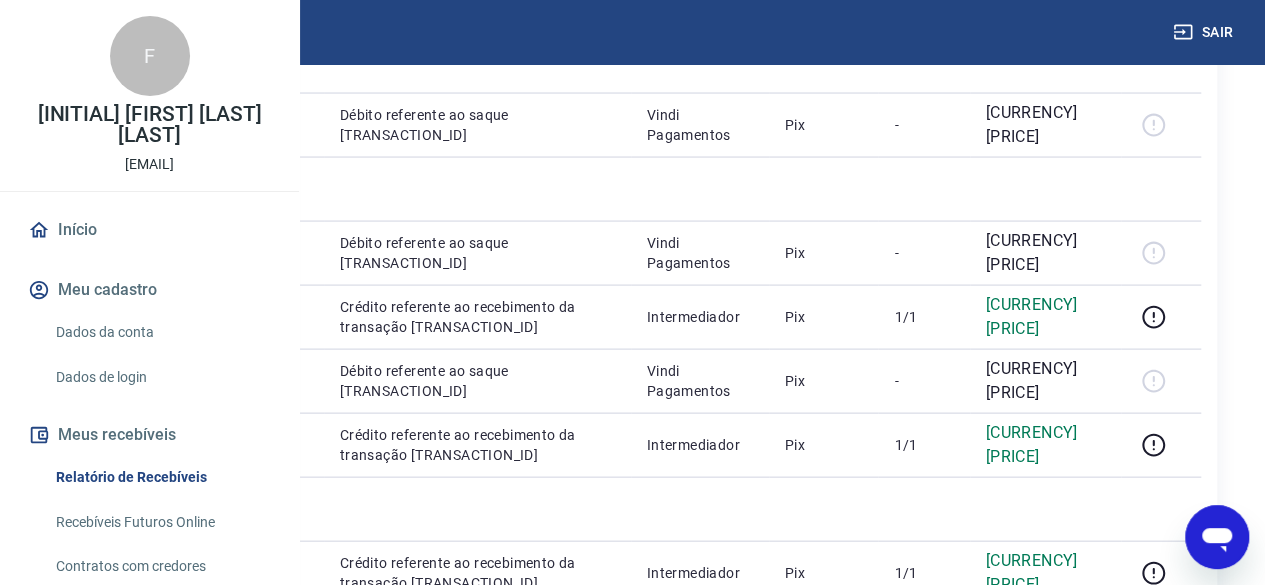 click on "Início" at bounding box center [149, 230] 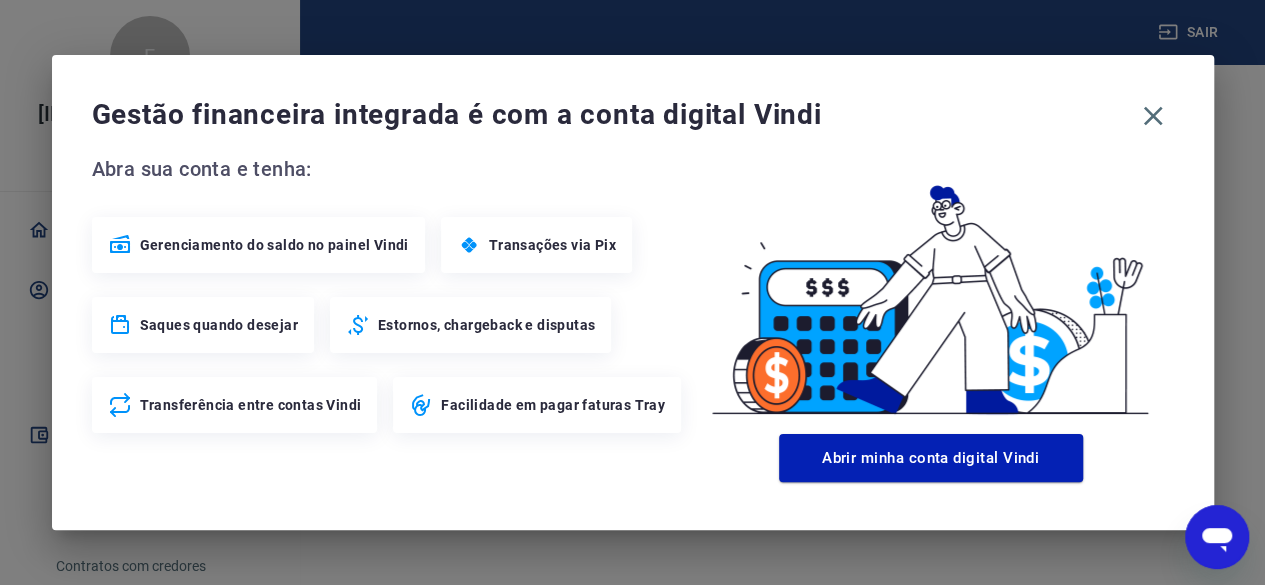 scroll, scrollTop: 1261, scrollLeft: 0, axis: vertical 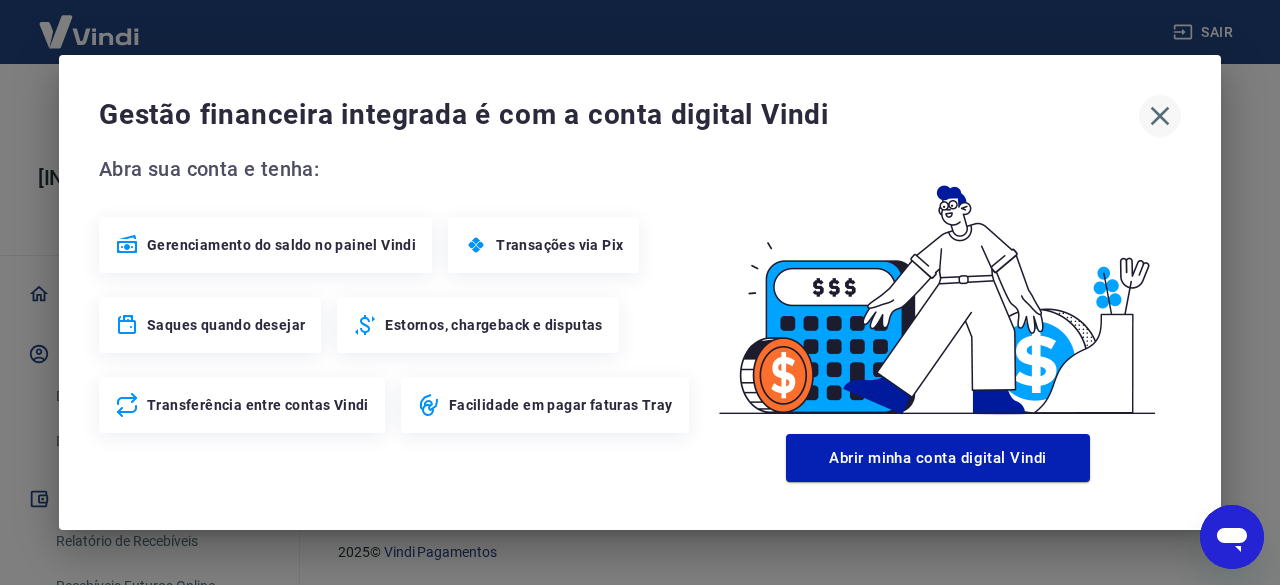 click 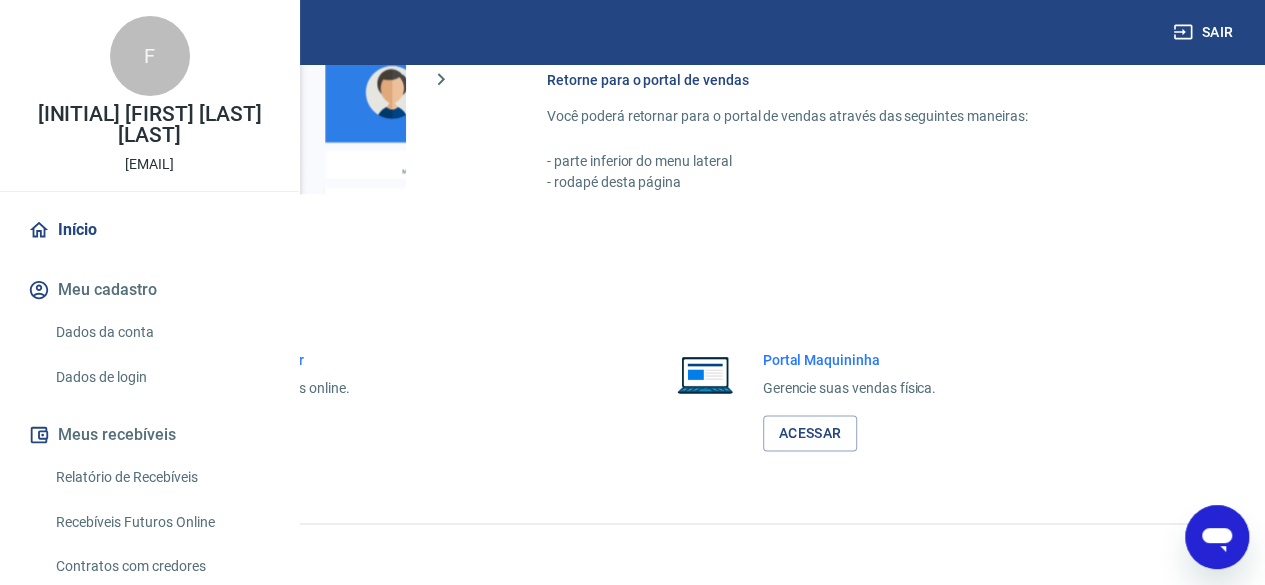 scroll, scrollTop: 1161, scrollLeft: 0, axis: vertical 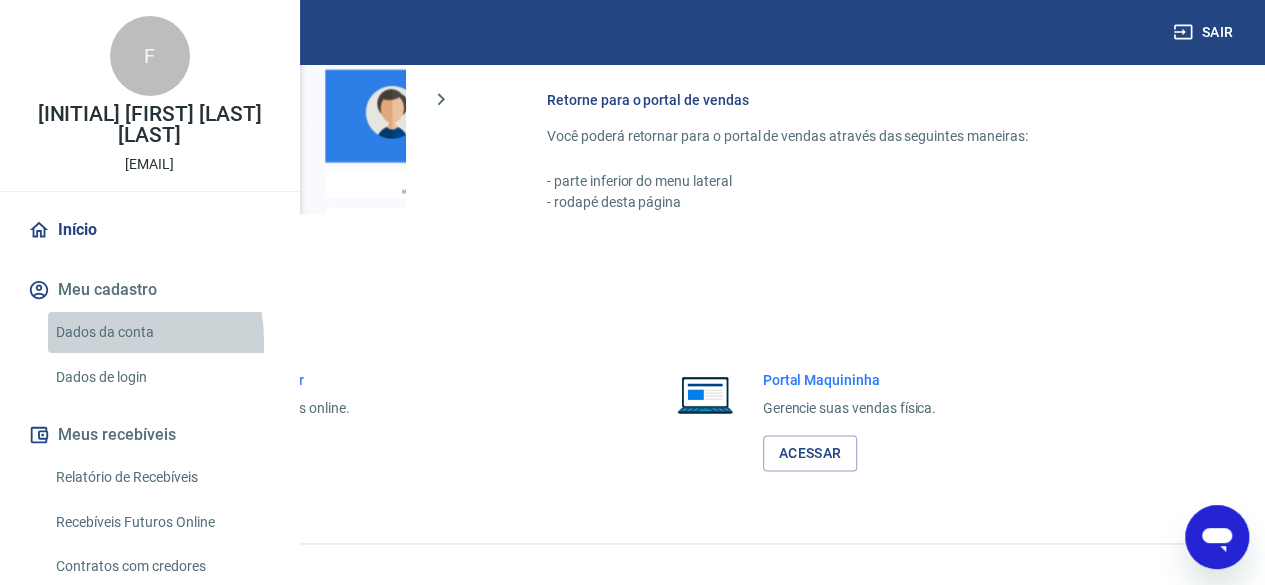 click on "Dados da conta" at bounding box center [161, 332] 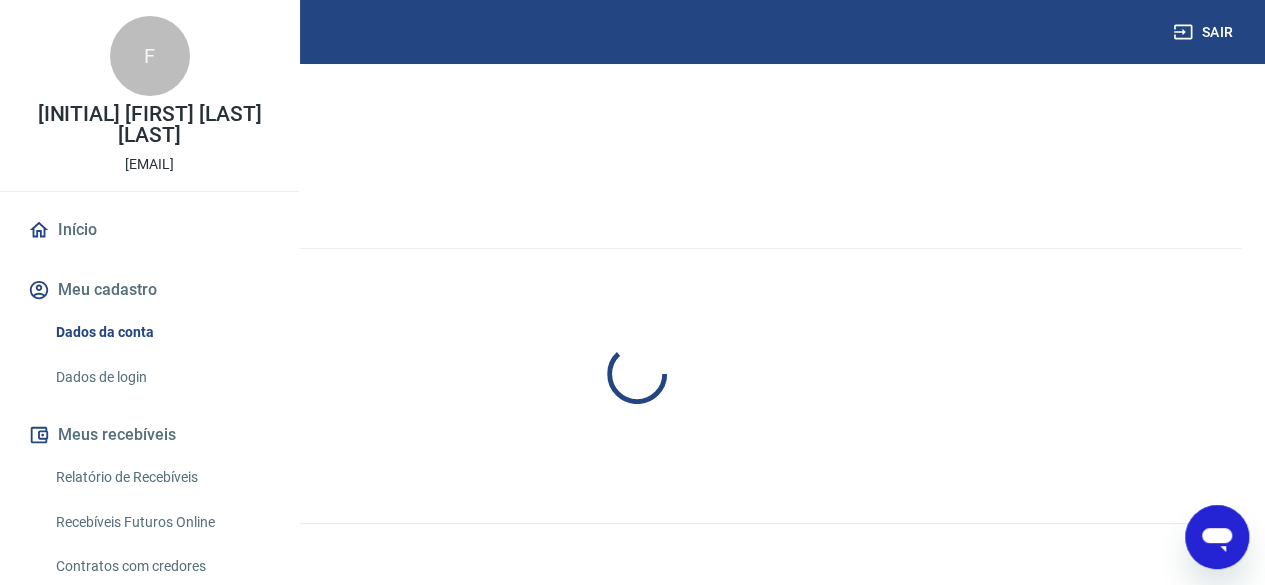 select on "SP" 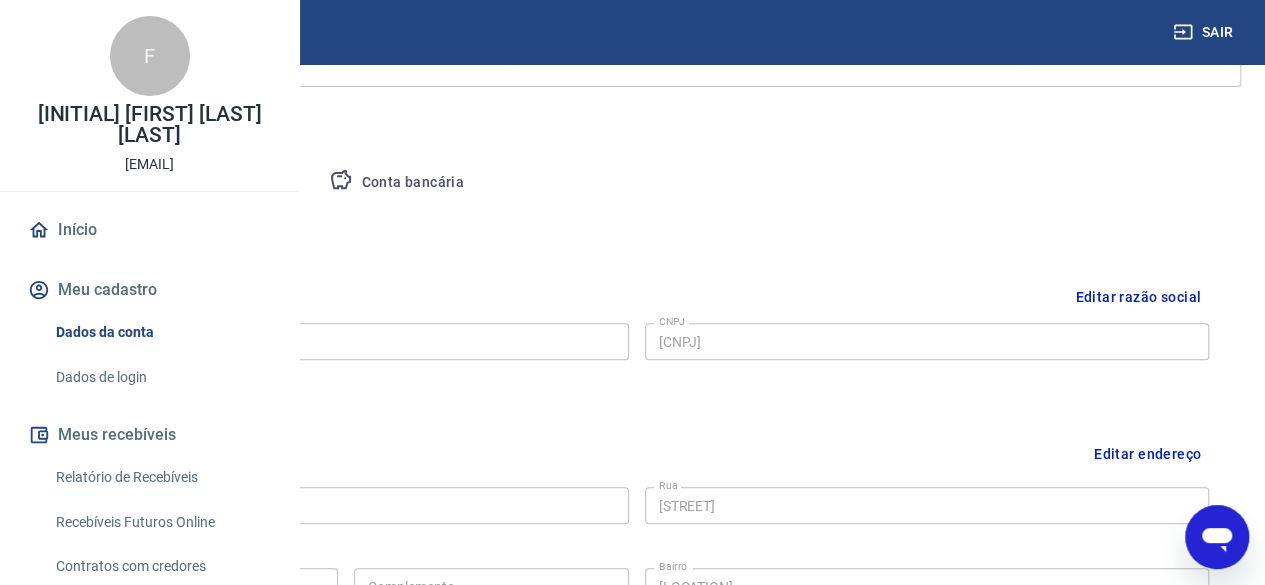 scroll, scrollTop: 400, scrollLeft: 0, axis: vertical 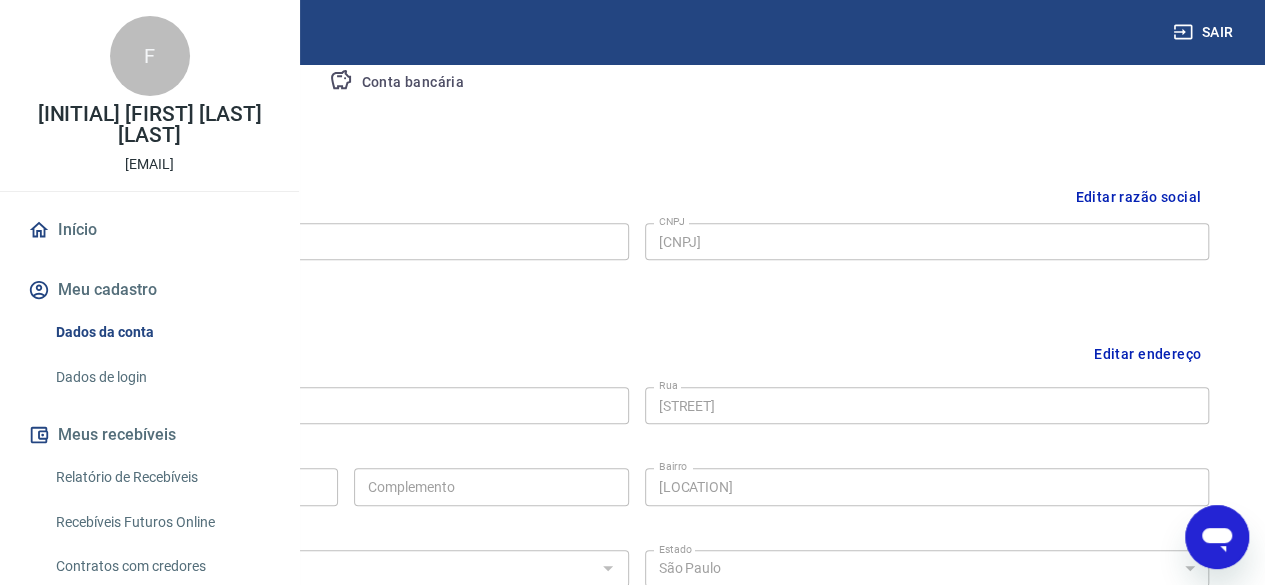 click on "Conta bancária" at bounding box center [396, 83] 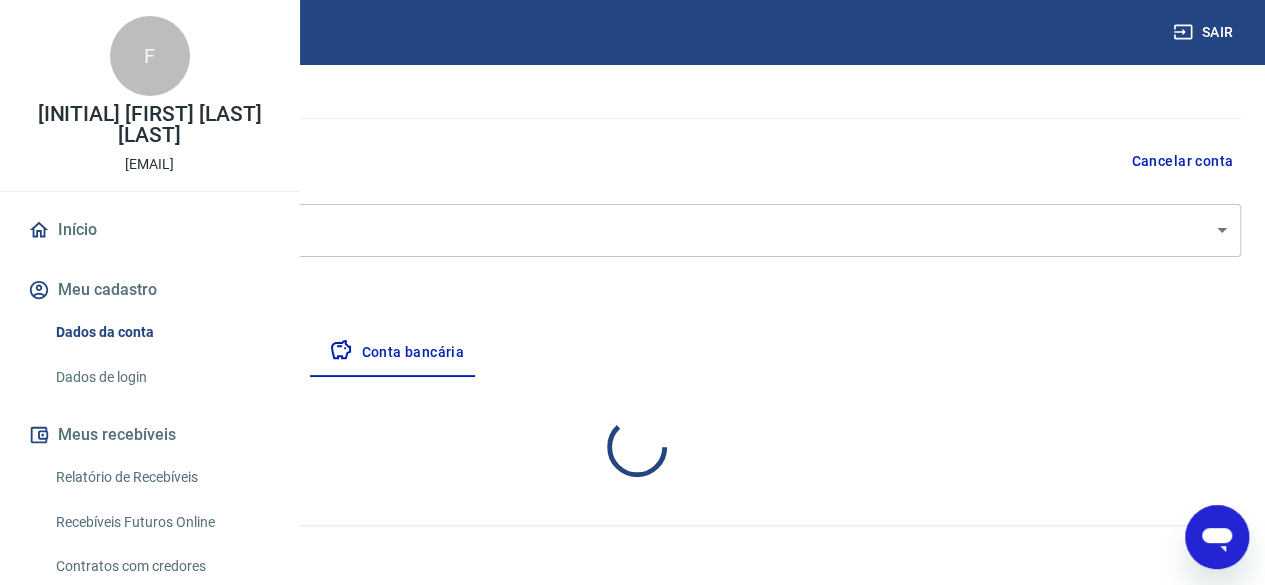 scroll, scrollTop: 324, scrollLeft: 0, axis: vertical 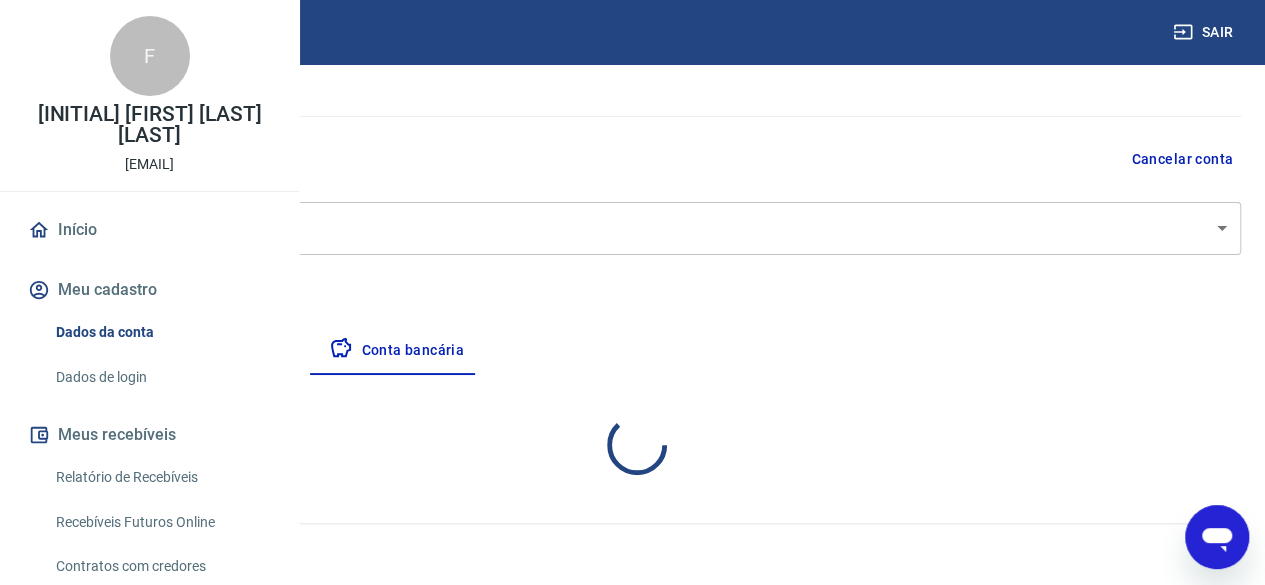 select on "1" 